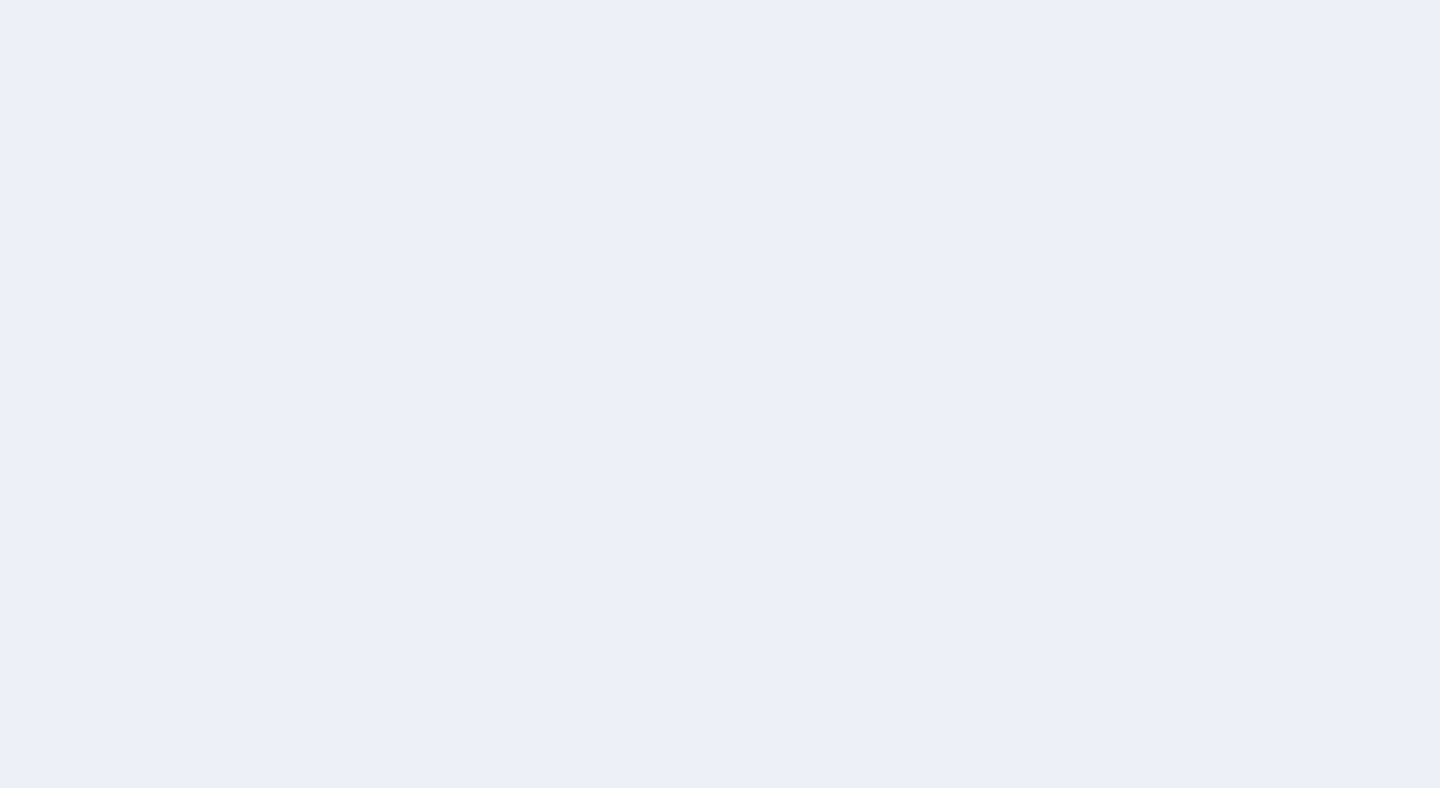 scroll, scrollTop: 0, scrollLeft: 0, axis: both 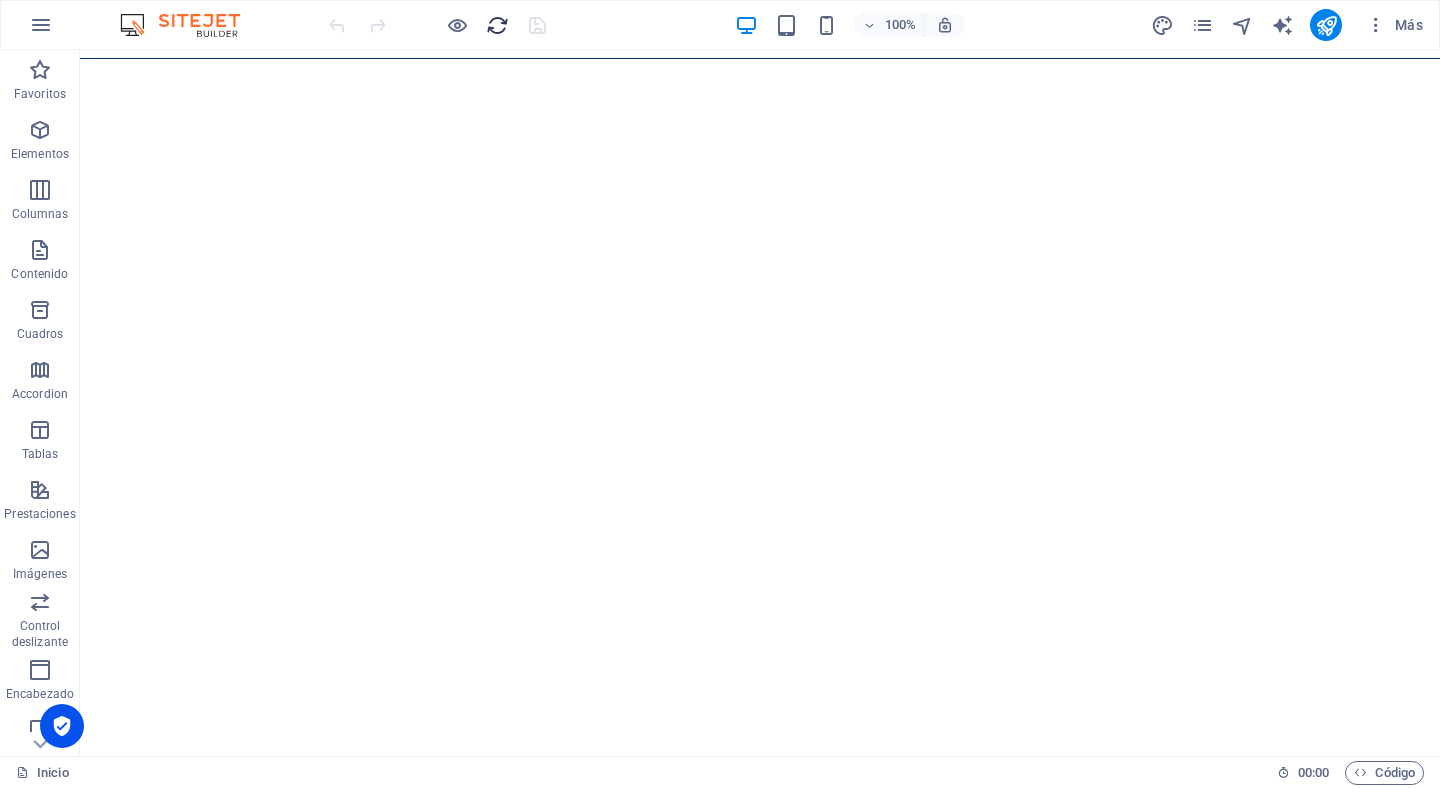click at bounding box center (497, 25) 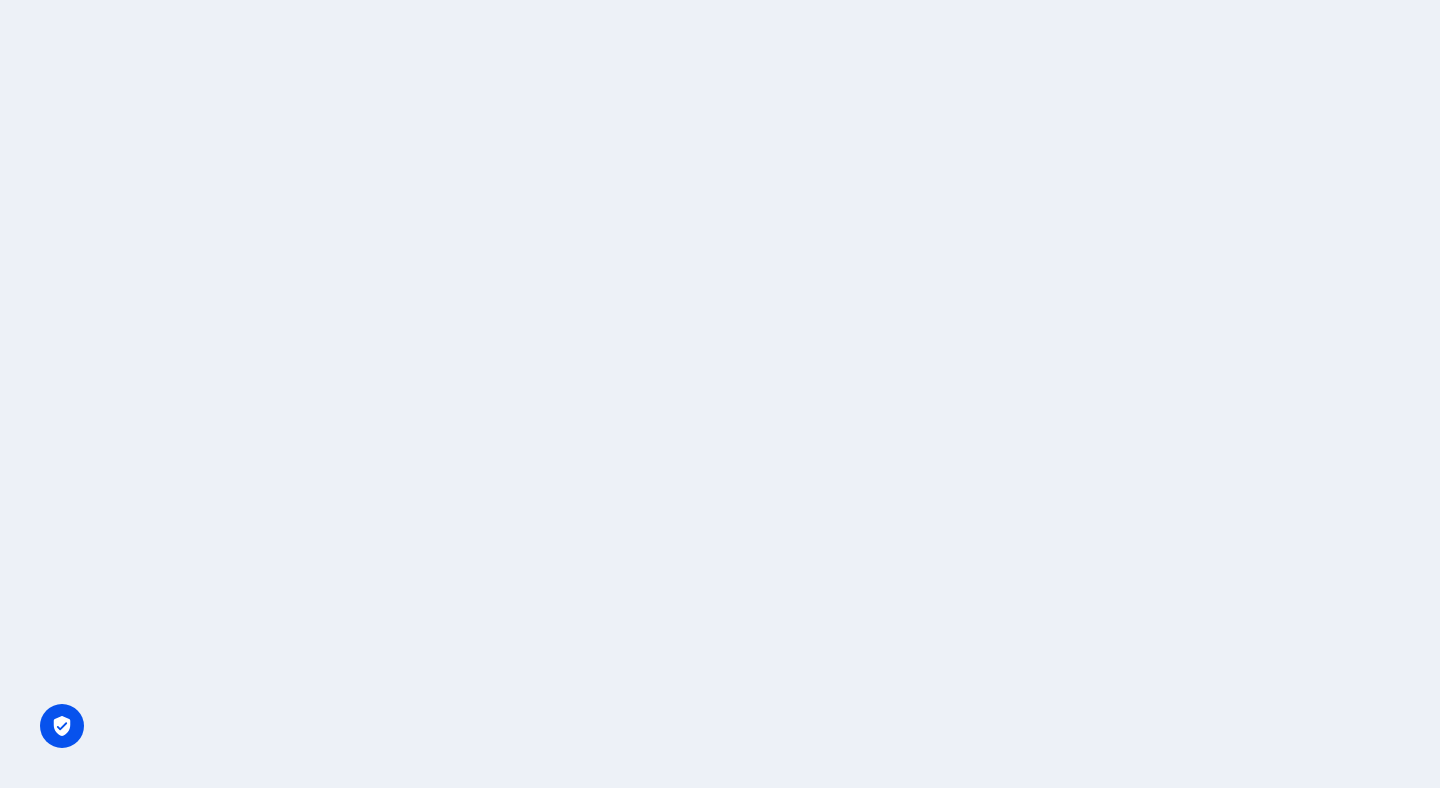 scroll, scrollTop: 0, scrollLeft: 0, axis: both 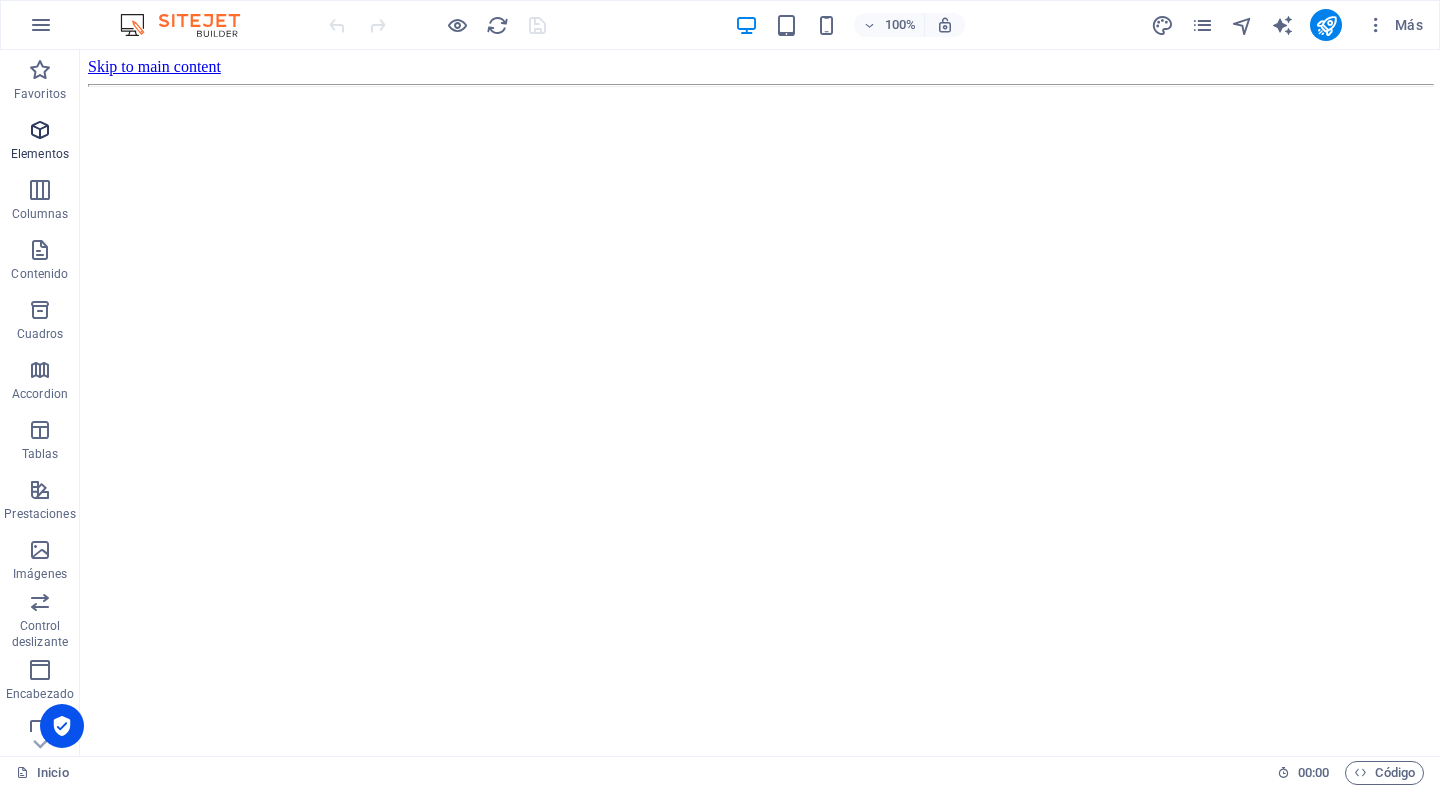 click at bounding box center [40, 130] 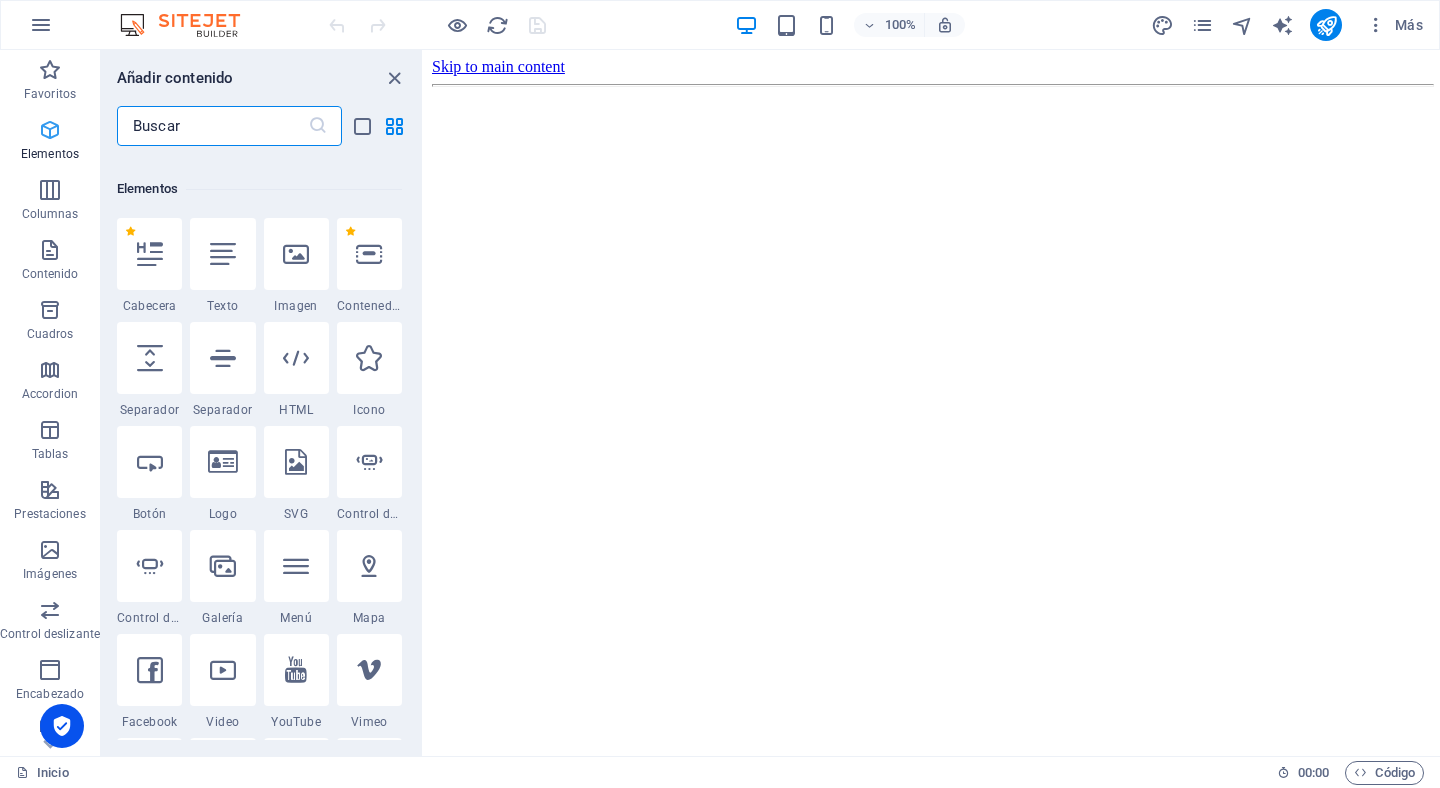 scroll, scrollTop: 377, scrollLeft: 0, axis: vertical 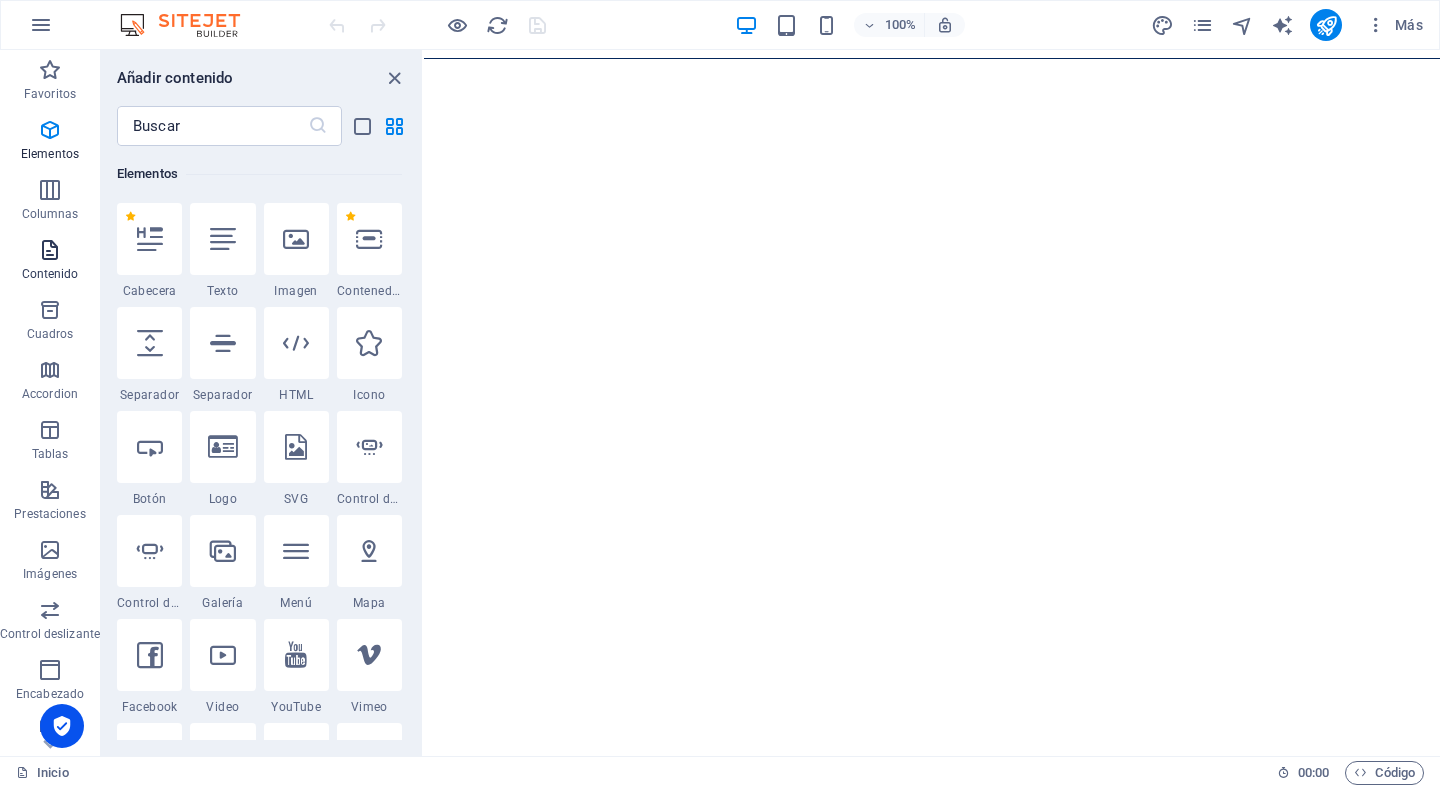 click at bounding box center [50, 250] 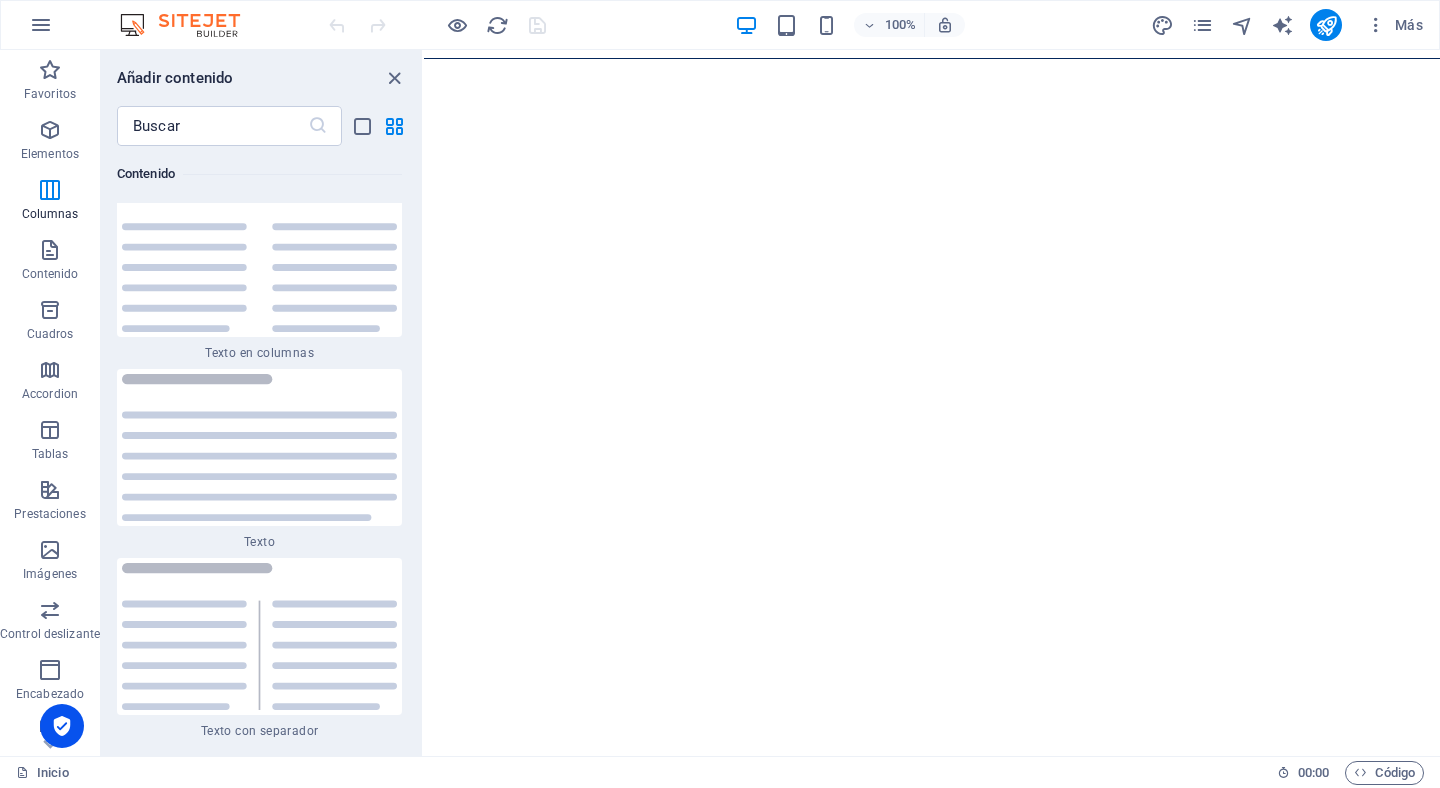 scroll, scrollTop: 6808, scrollLeft: 0, axis: vertical 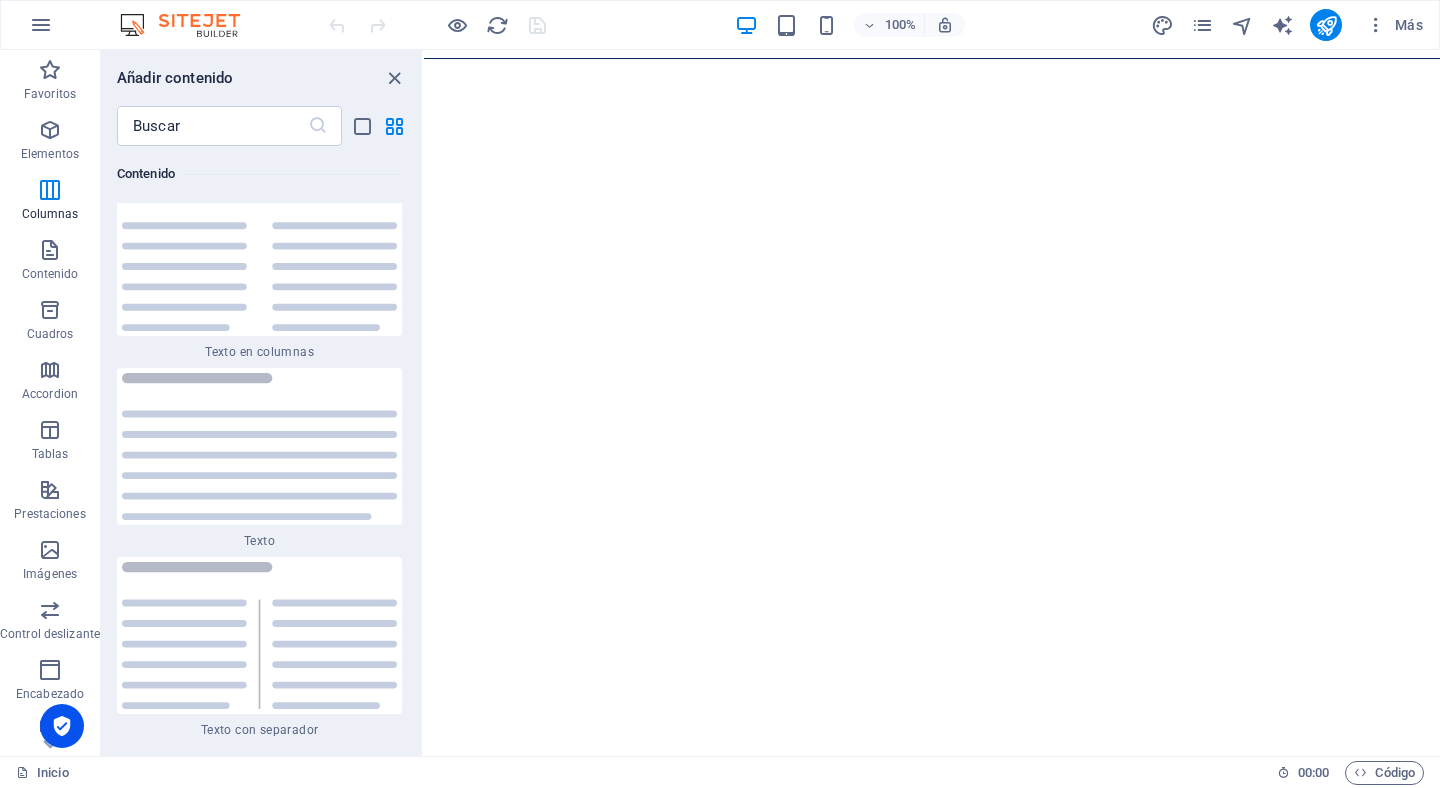 click on "Skip to main content" at bounding box center (932, 58) 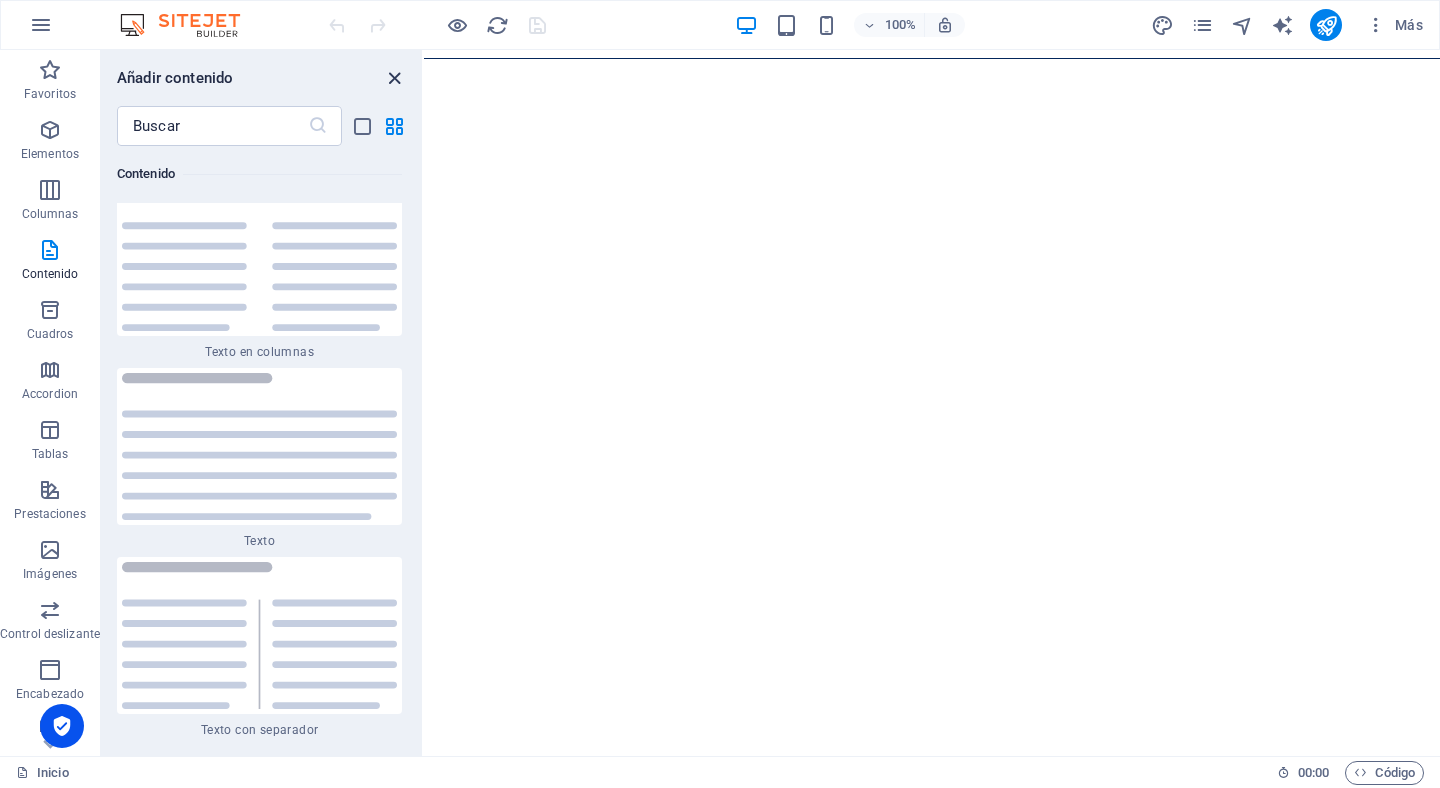 click at bounding box center (394, 78) 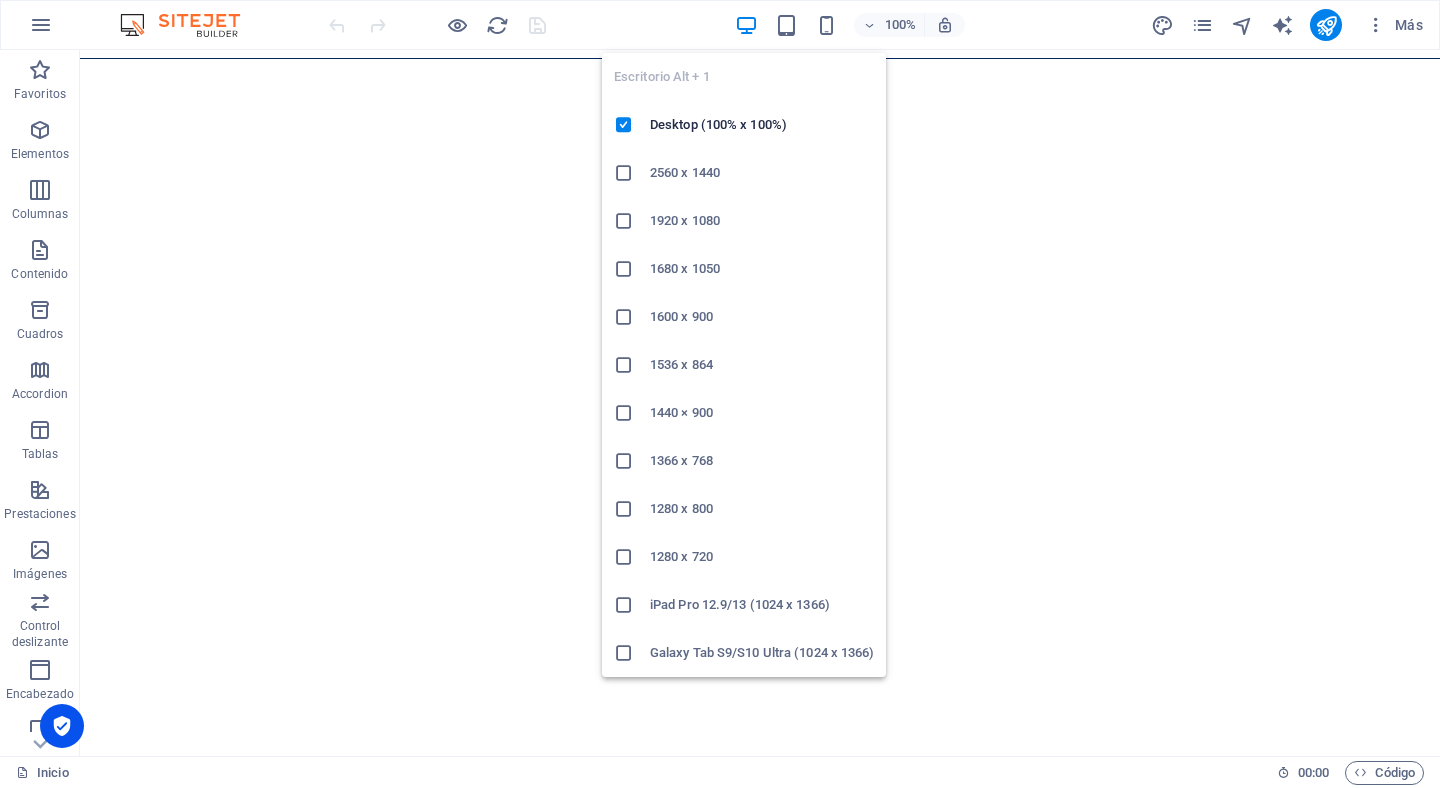 click on "2560 x 1440" at bounding box center (762, 173) 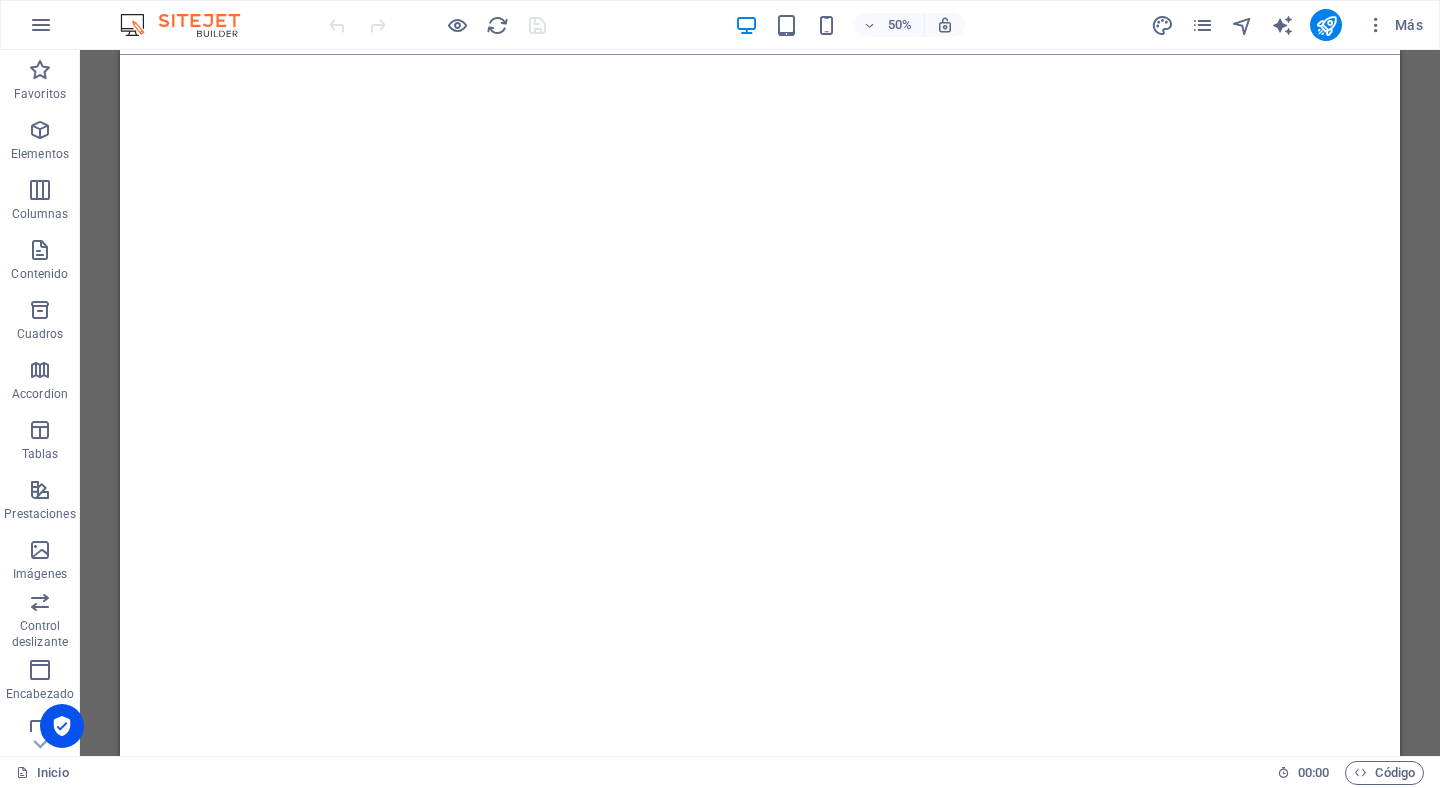 click on "Skip to main content" at bounding box center (1400, 58) 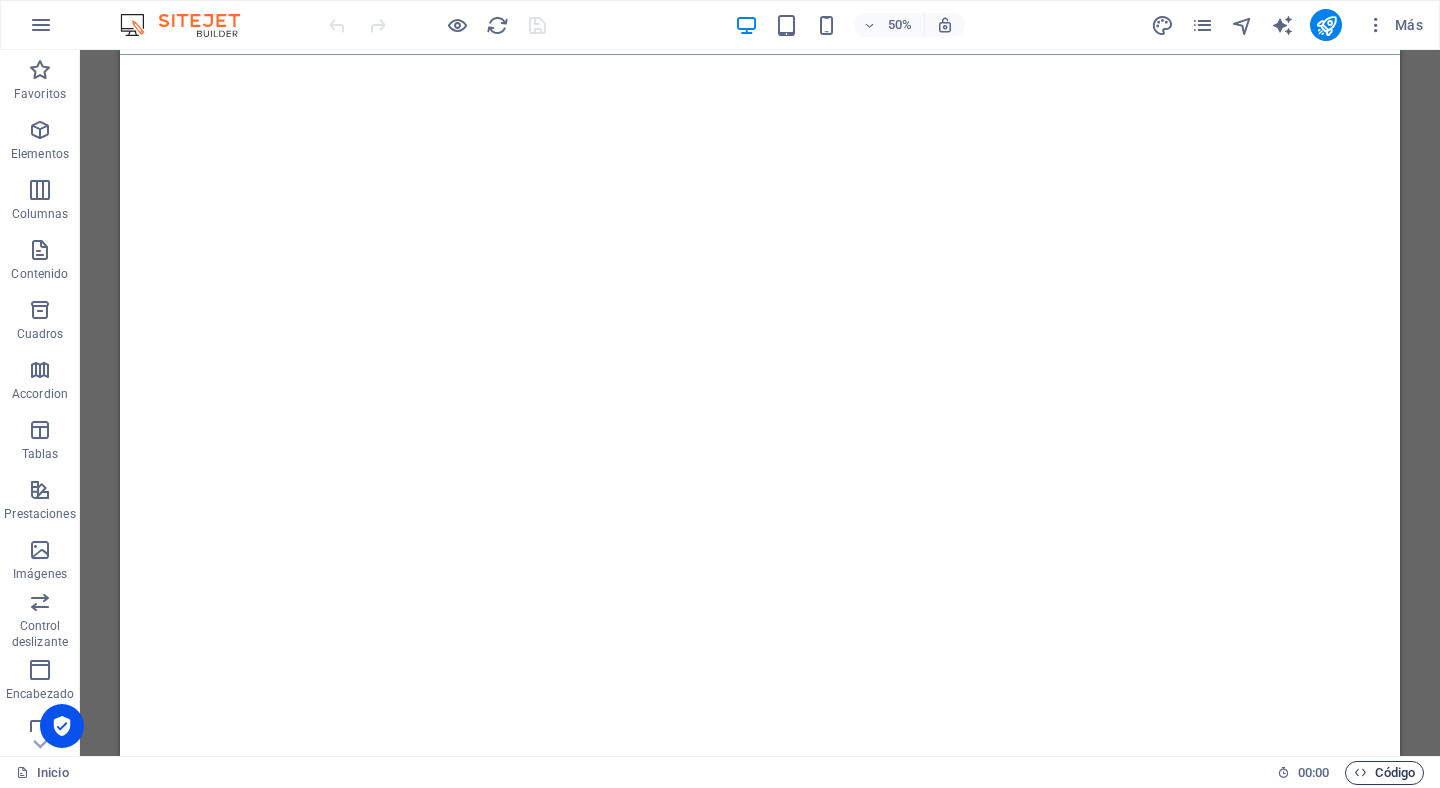 click on "Código" at bounding box center (1384, 773) 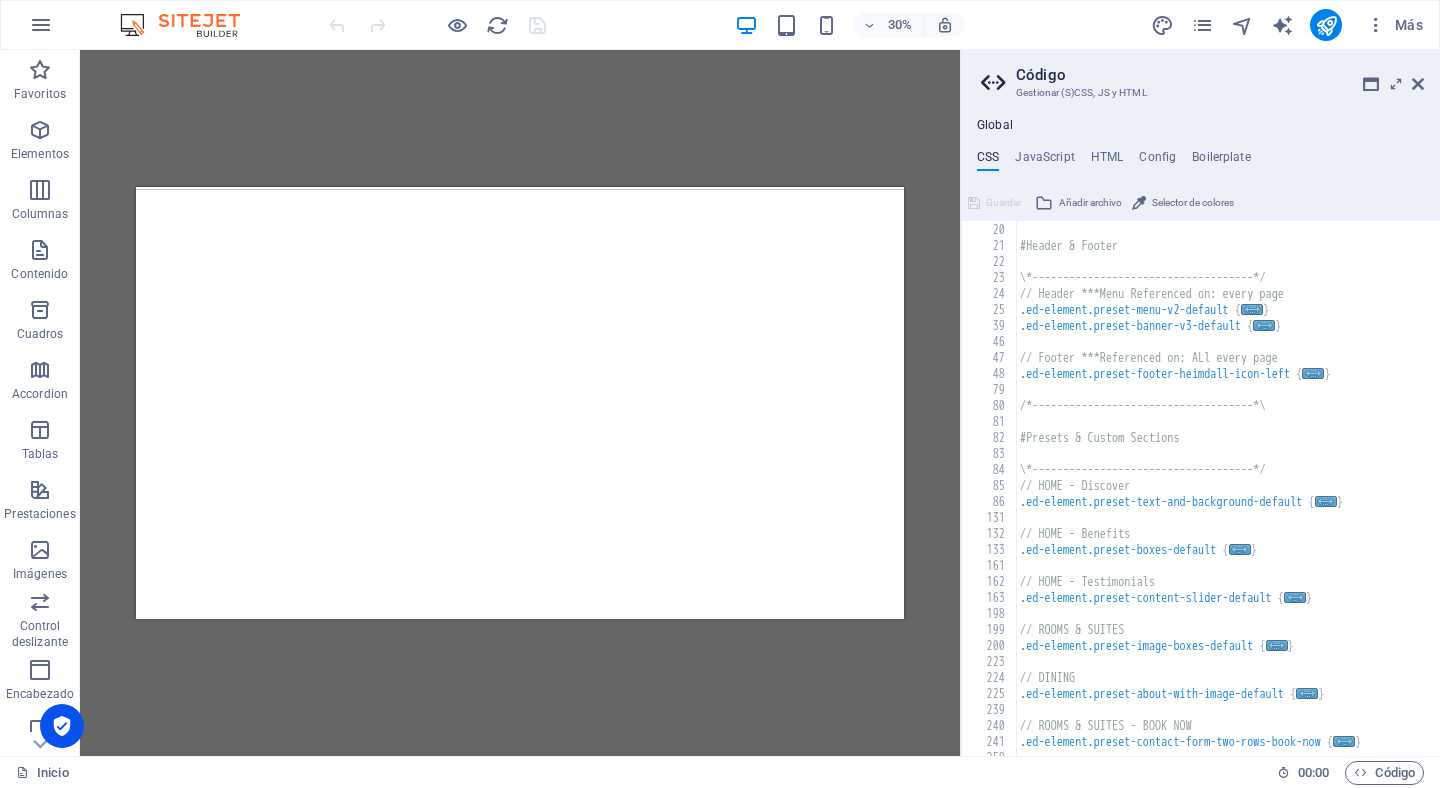 scroll, scrollTop: 825, scrollLeft: 0, axis: vertical 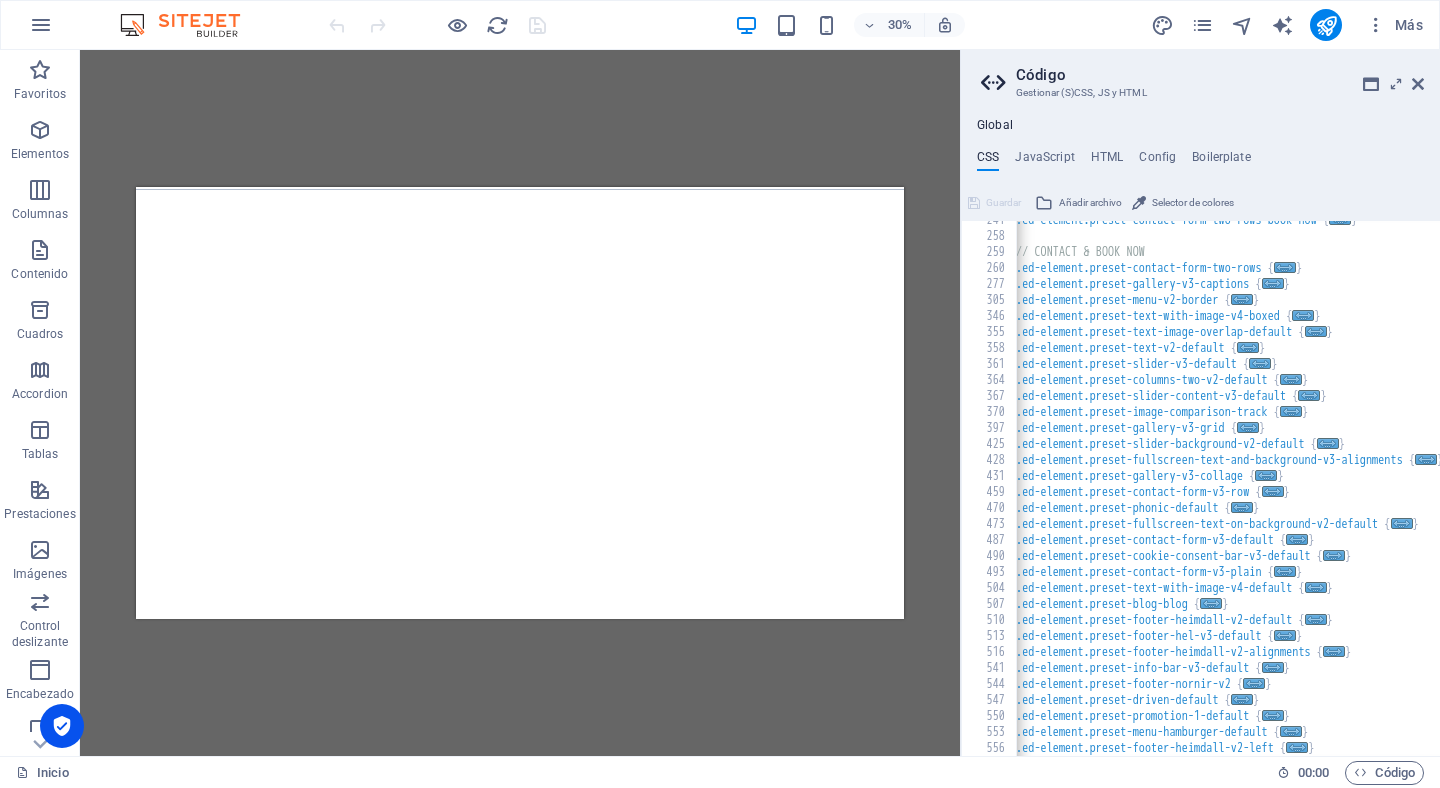 click on "Código Gestionar (S)CSS, JS y HTML Global CSS JavaScript HTML Config Boilerplate /*------------------------------------*\ 241 258 259 260 277 305 346 355 358 361 364 367 370 397 425 428 431 459 470 473 487 490 493 504 507 510 513 516 541 544 547 550 553 556 .ed-element.preset-contact-form-two-rows-book-now   { ... } // CONTACT & BOOK NOW  .ed-element.preset-contact-form-two-rows   { ... } .ed-element.preset-gallery-v3-captions   { ... } .ed-element.preset-menu-v2-border   { ... } .ed-element.preset-text-with-image-v4-boxed   { ... } .ed-element.preset-text-image-overlap-default   { ... } .ed-element.preset-text-v2-default   { ... } .ed-element.preset-slider-v3-default   { ... } .ed-element.preset-columns-two-v2-default   { ... } .ed-element.preset-slider-content-v3-default   { ... } .ed-element.preset-image-comparison-track   { ... } .ed-element.preset-gallery-v3-grid   { ... } .ed-element.preset-slider-background-v2-default   { ... } .ed-element.preset-fullscreen-text-and-background-v3-alignments   { ... }" at bounding box center [1200, 403] 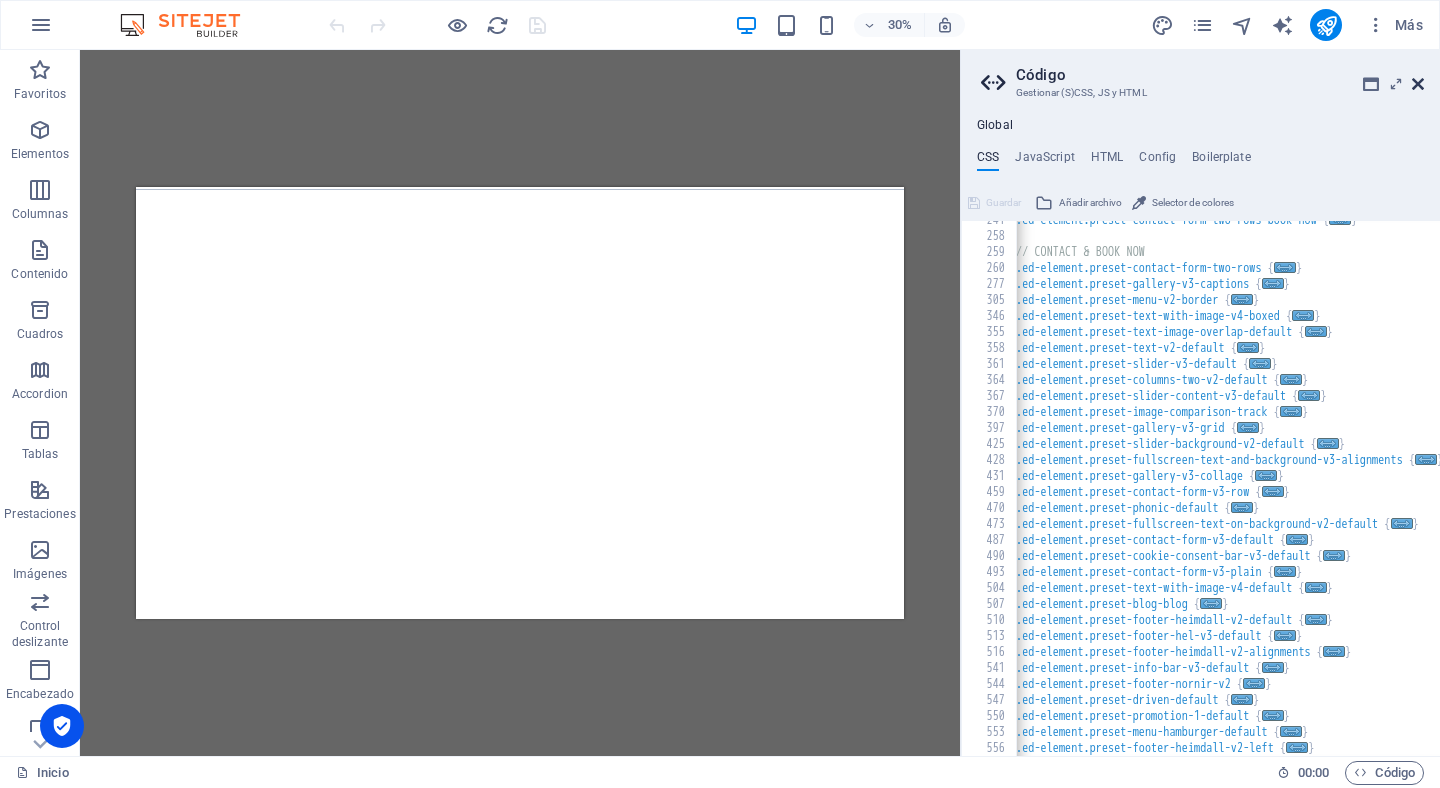 click at bounding box center (1418, 84) 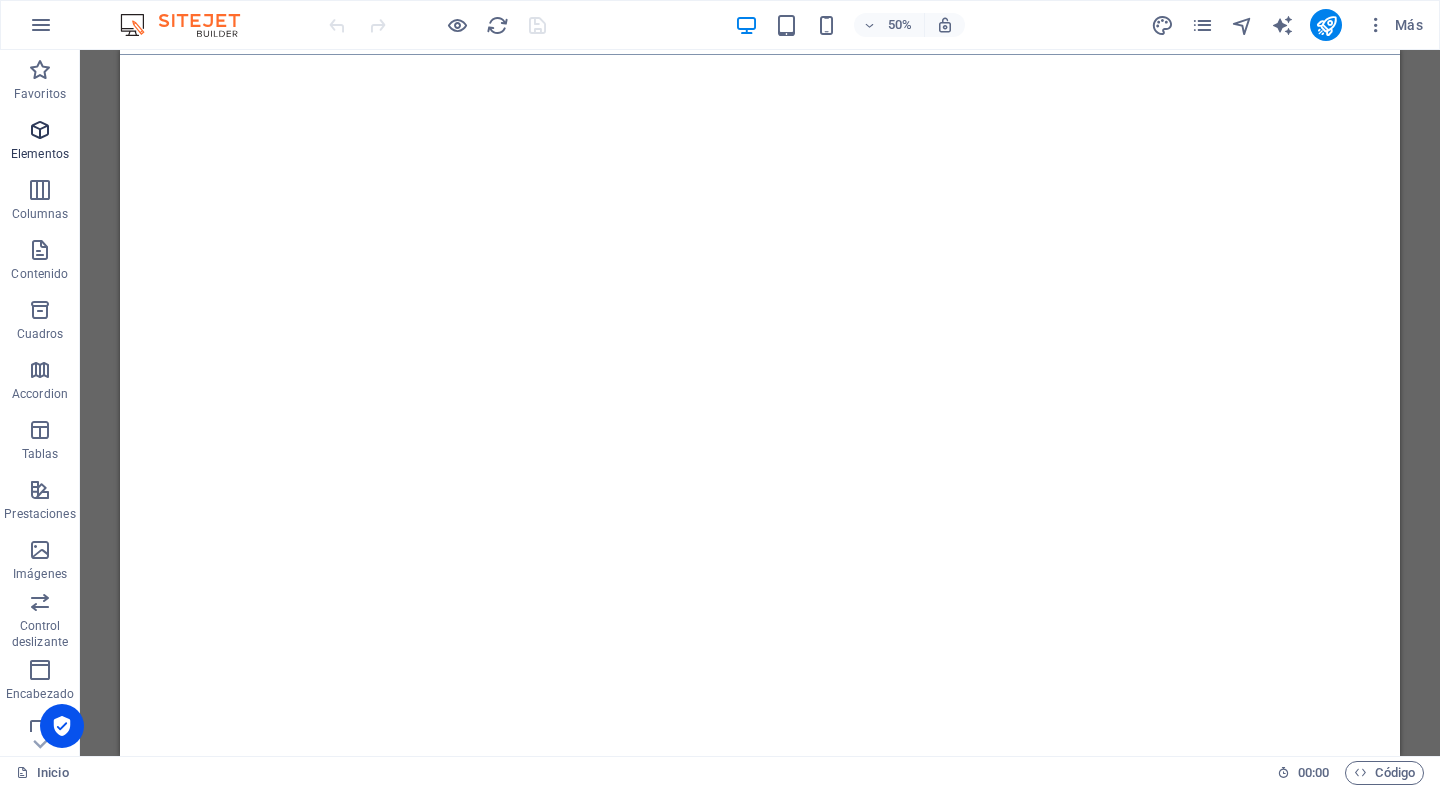 click on "Elementos" at bounding box center (40, 154) 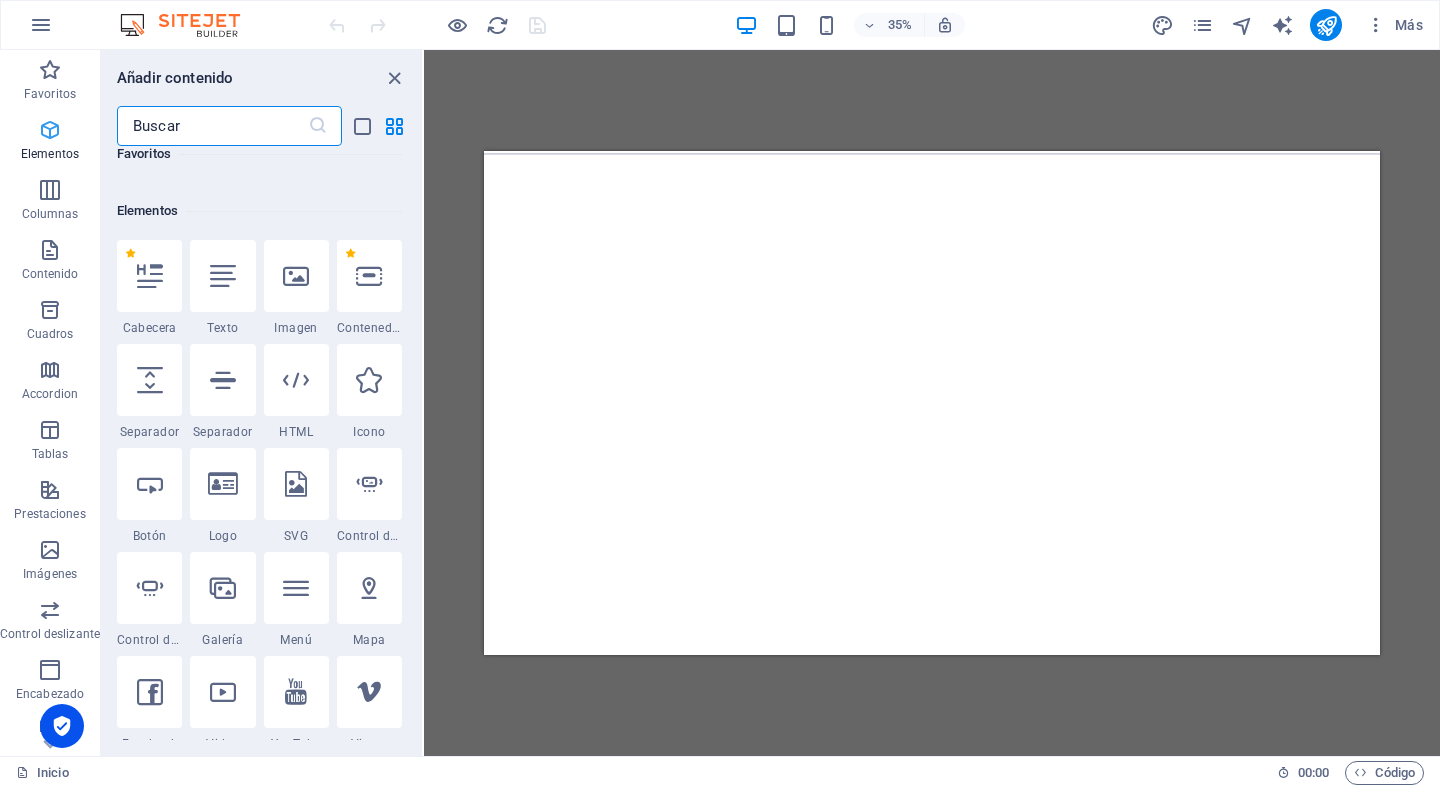 scroll, scrollTop: 377, scrollLeft: 0, axis: vertical 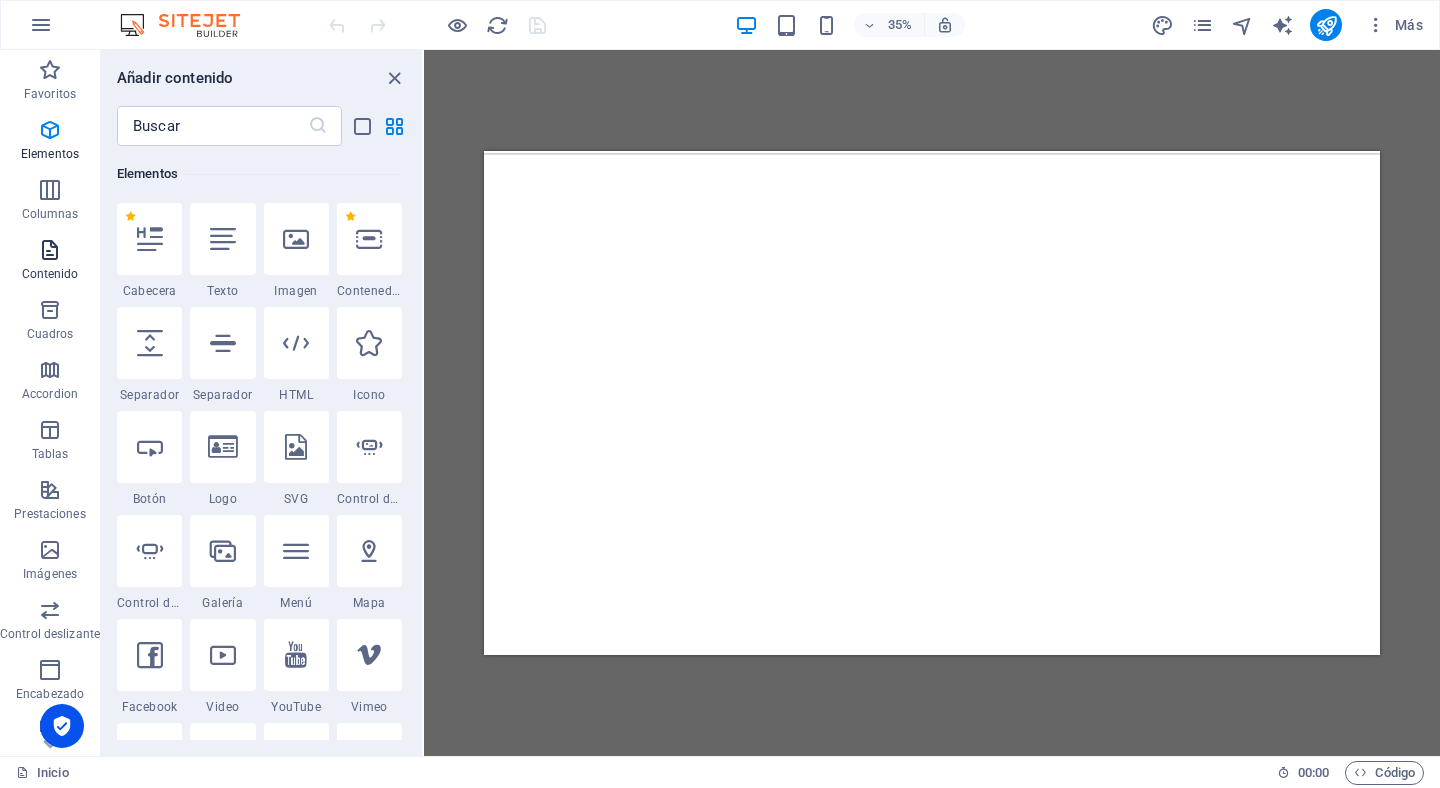 click on "Contenido" at bounding box center (50, 274) 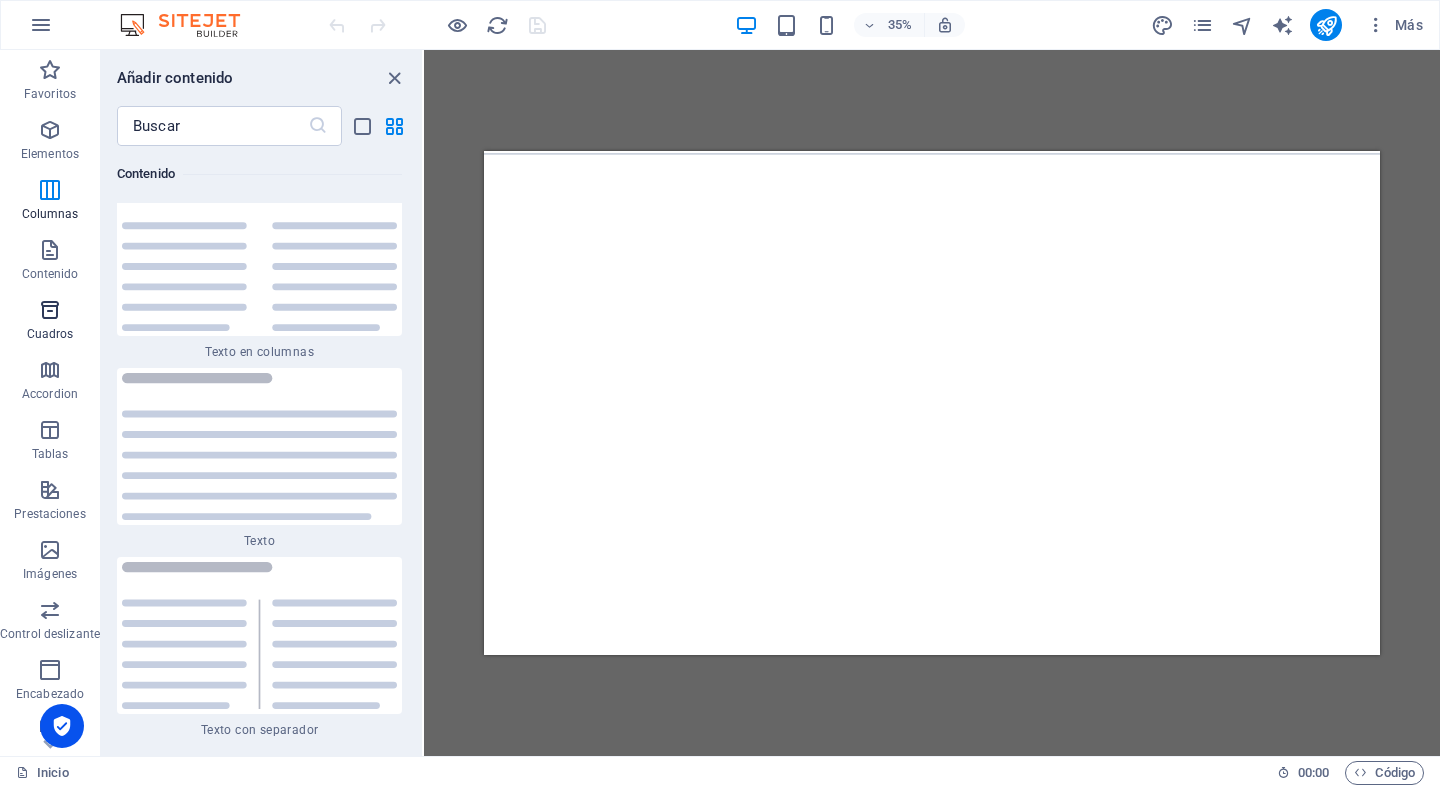 click at bounding box center (50, 310) 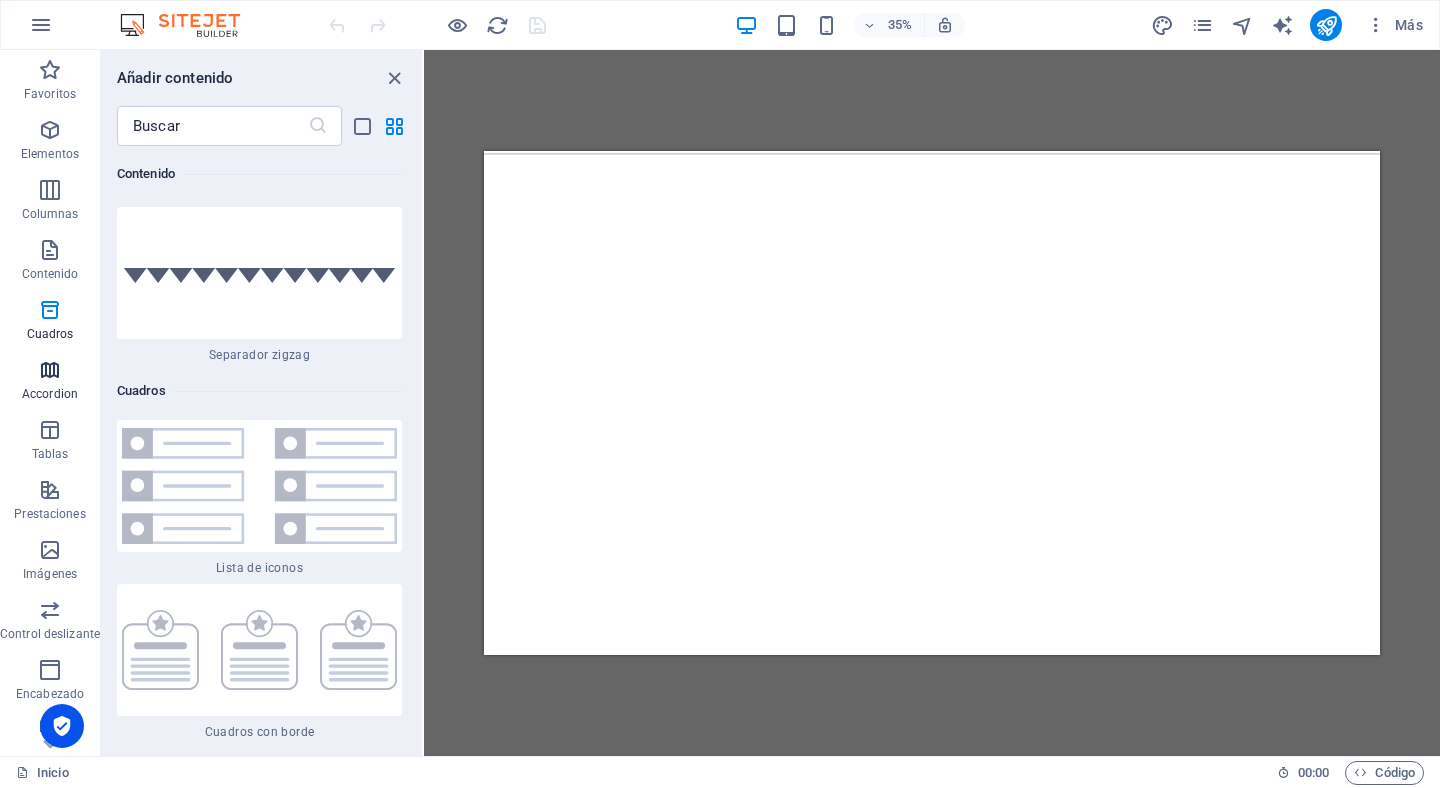 scroll, scrollTop: 10648, scrollLeft: 0, axis: vertical 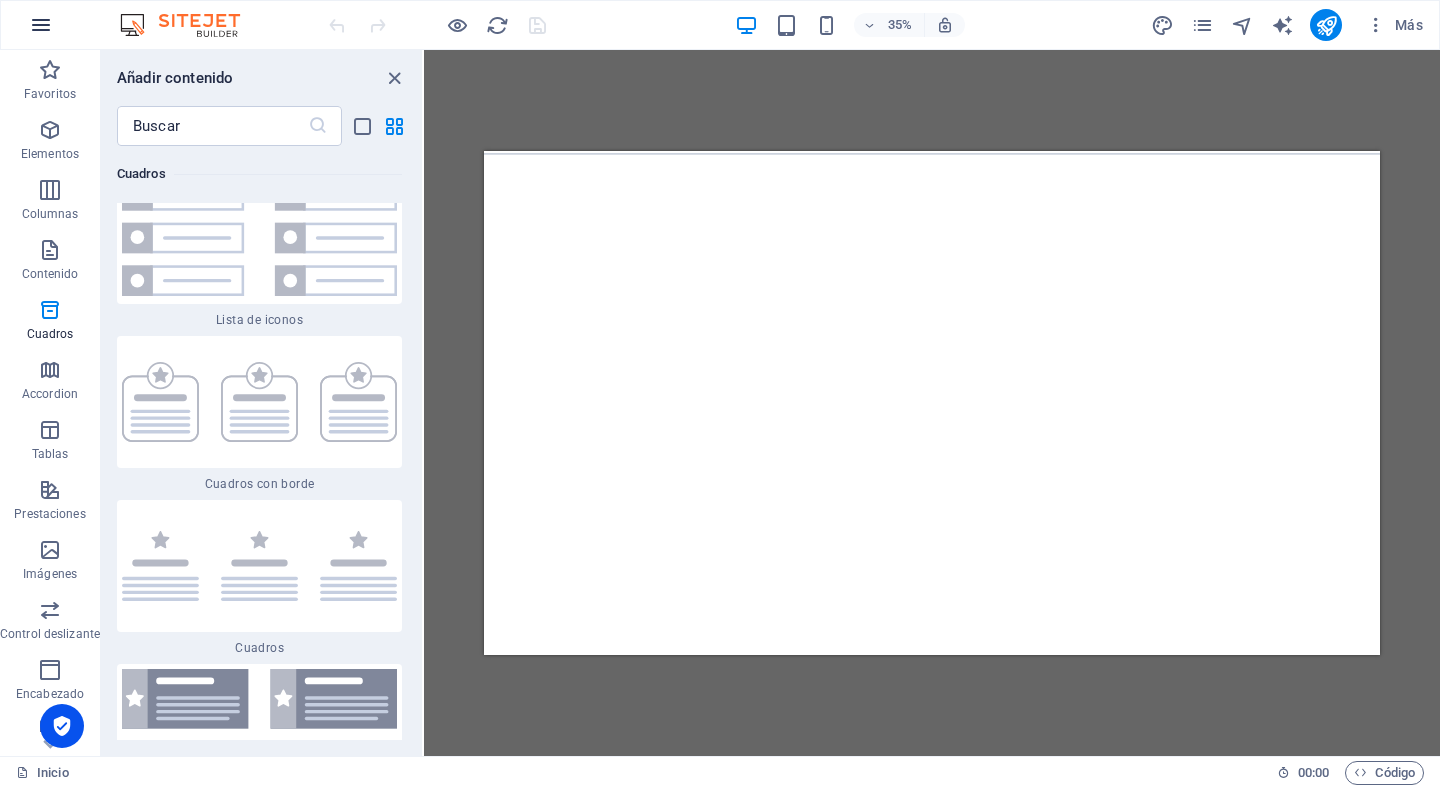 click at bounding box center [41, 25] 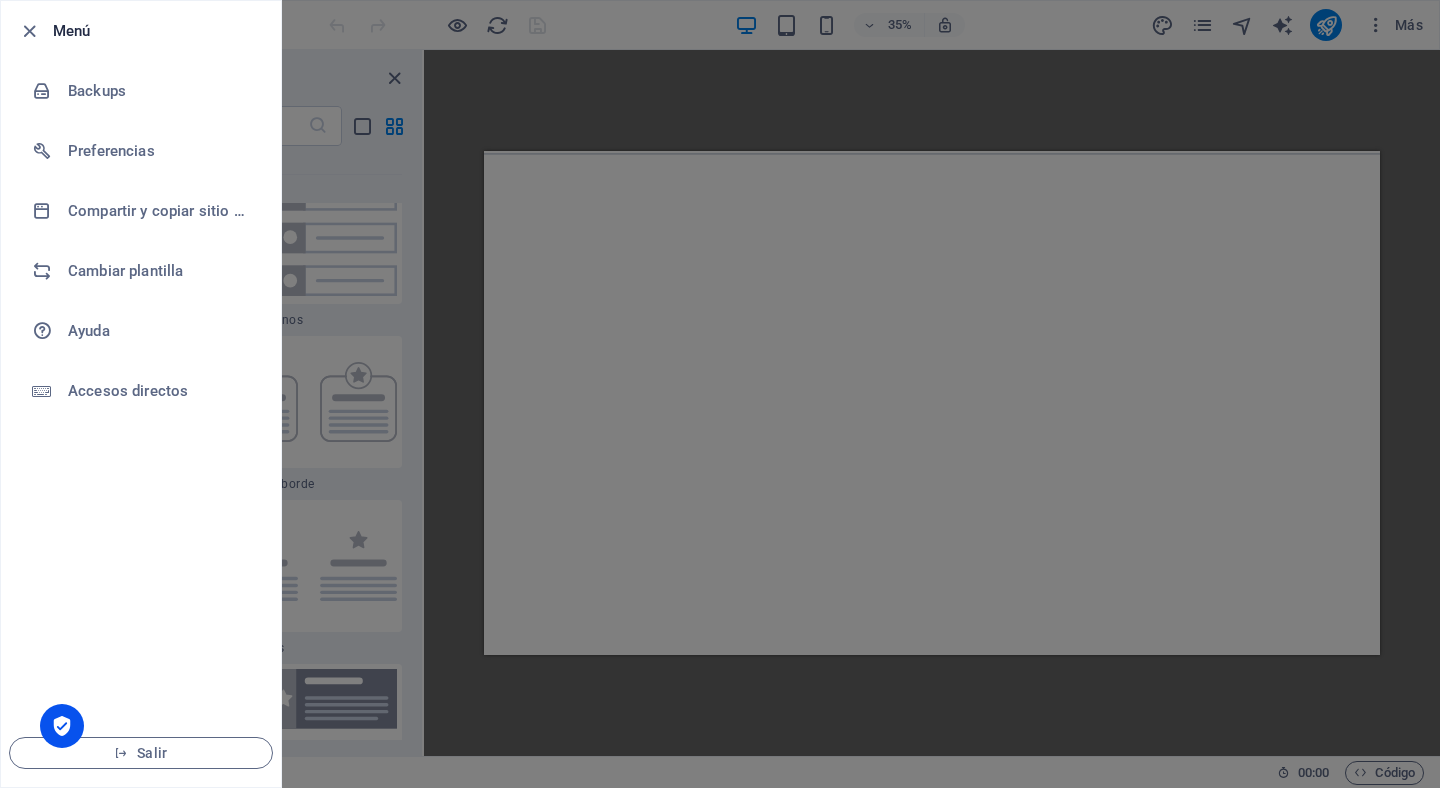 click at bounding box center [720, 394] 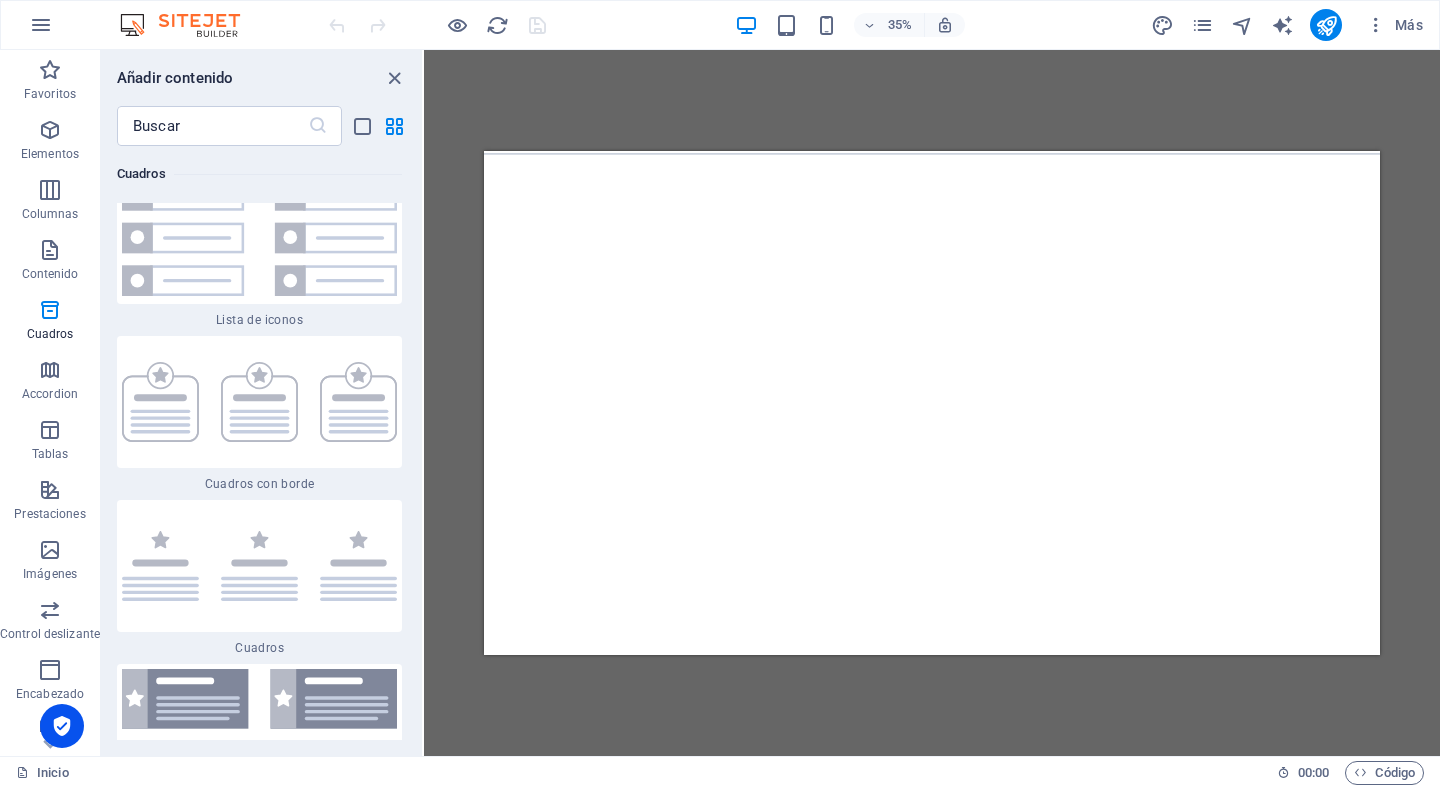 click on "35%" at bounding box center (849, 25) 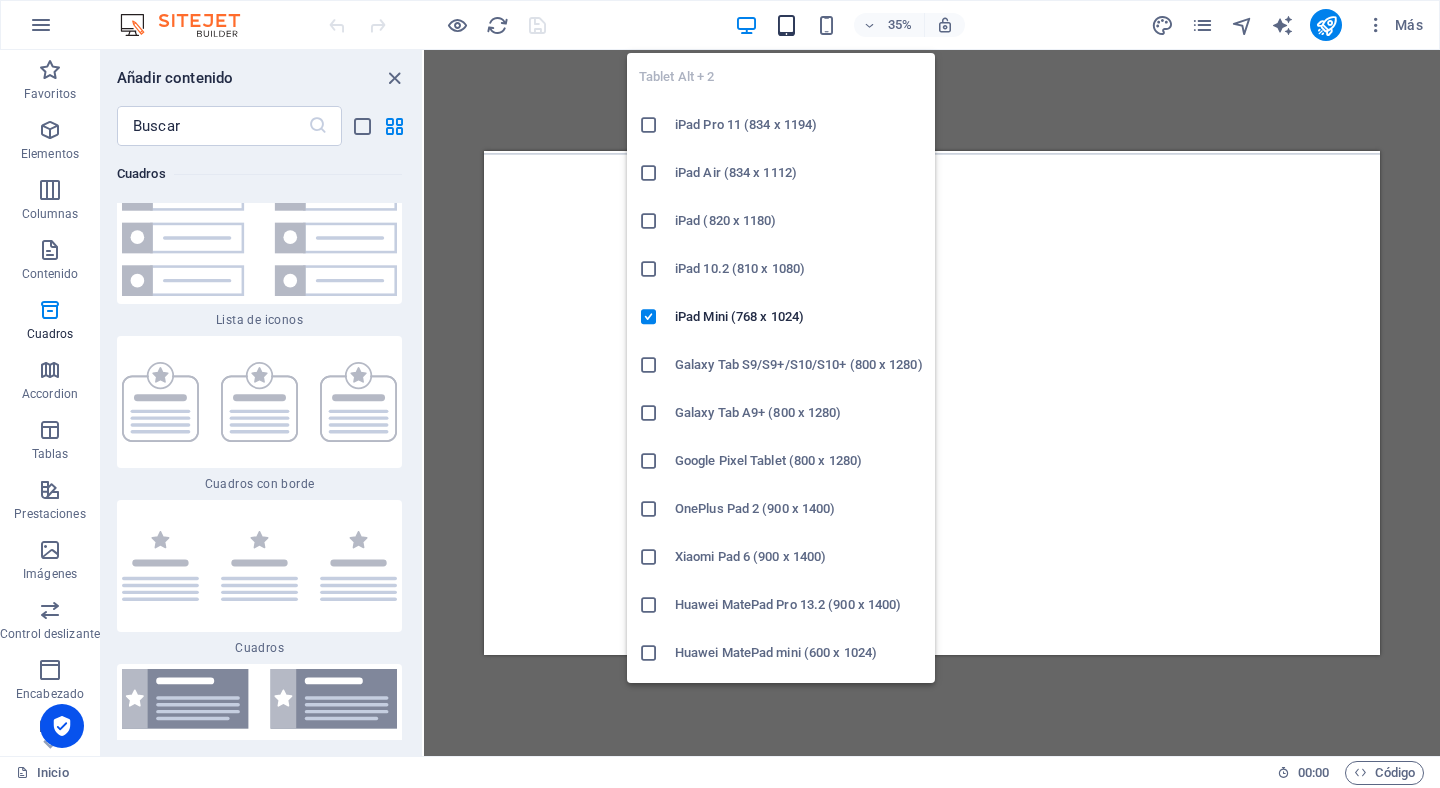 click at bounding box center [786, 25] 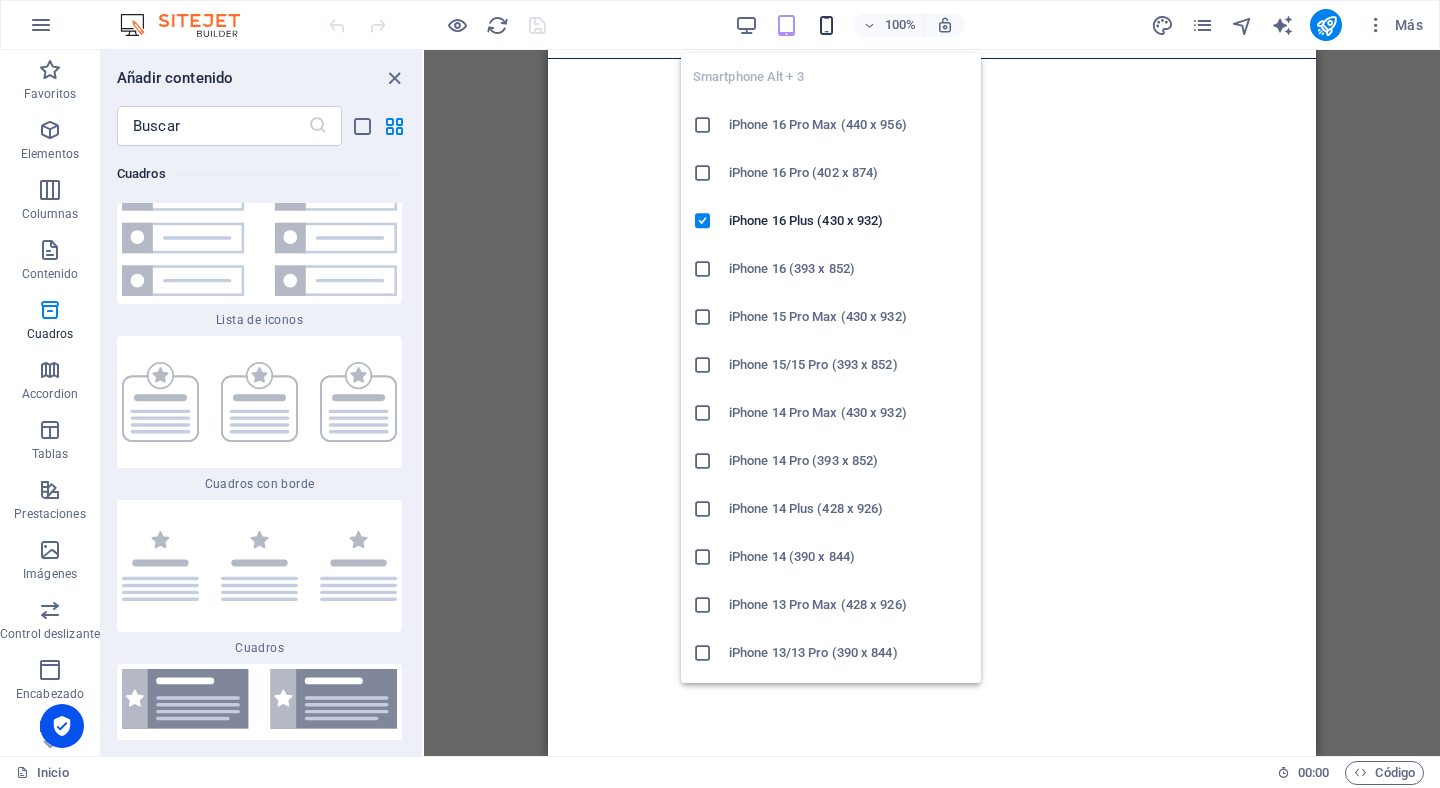 click at bounding box center (826, 25) 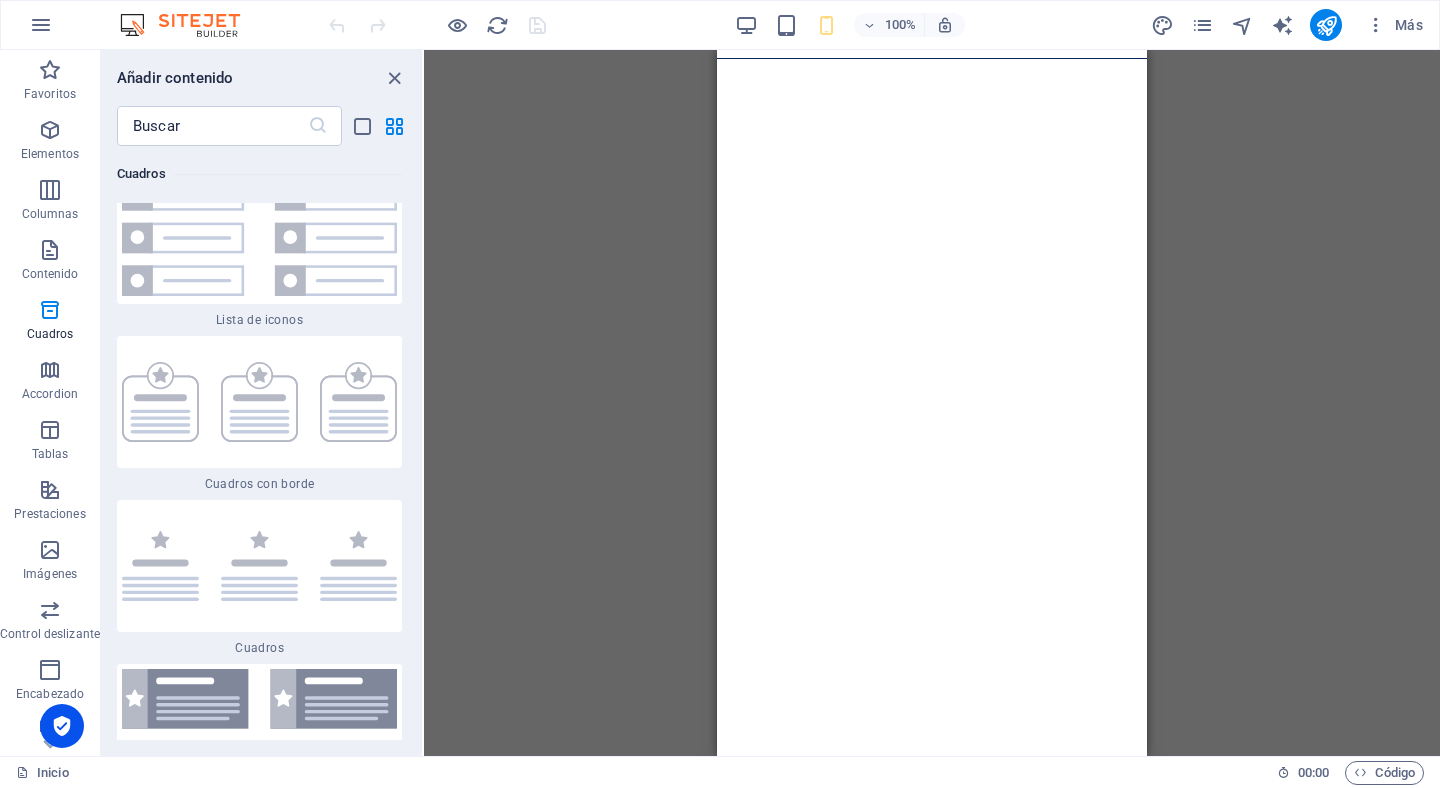 click on "Arrastra aquí para reemplazar el contenido existente. Si quieres crear un elemento nuevo, pulsa “Ctrl”." at bounding box center [932, 403] 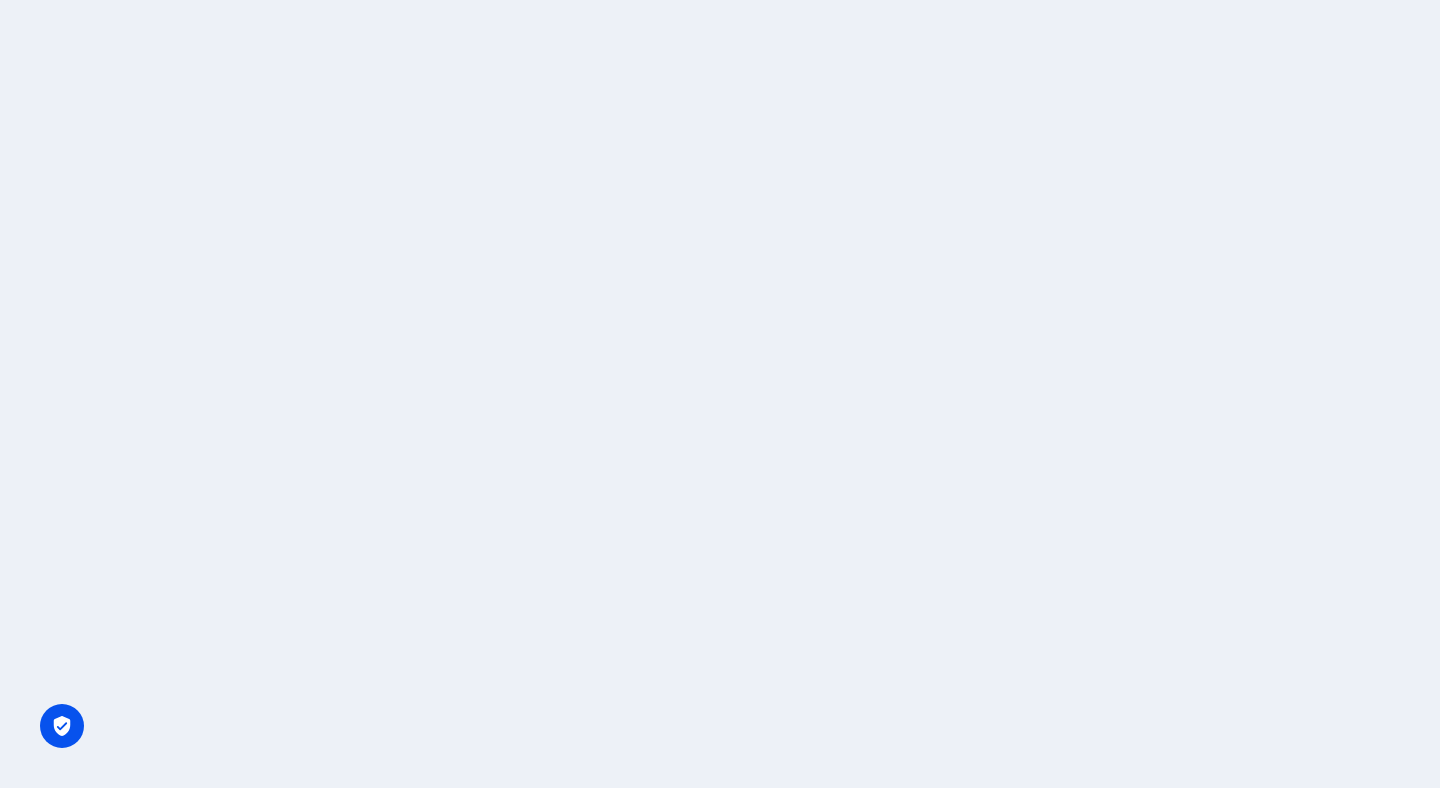 scroll, scrollTop: 0, scrollLeft: 0, axis: both 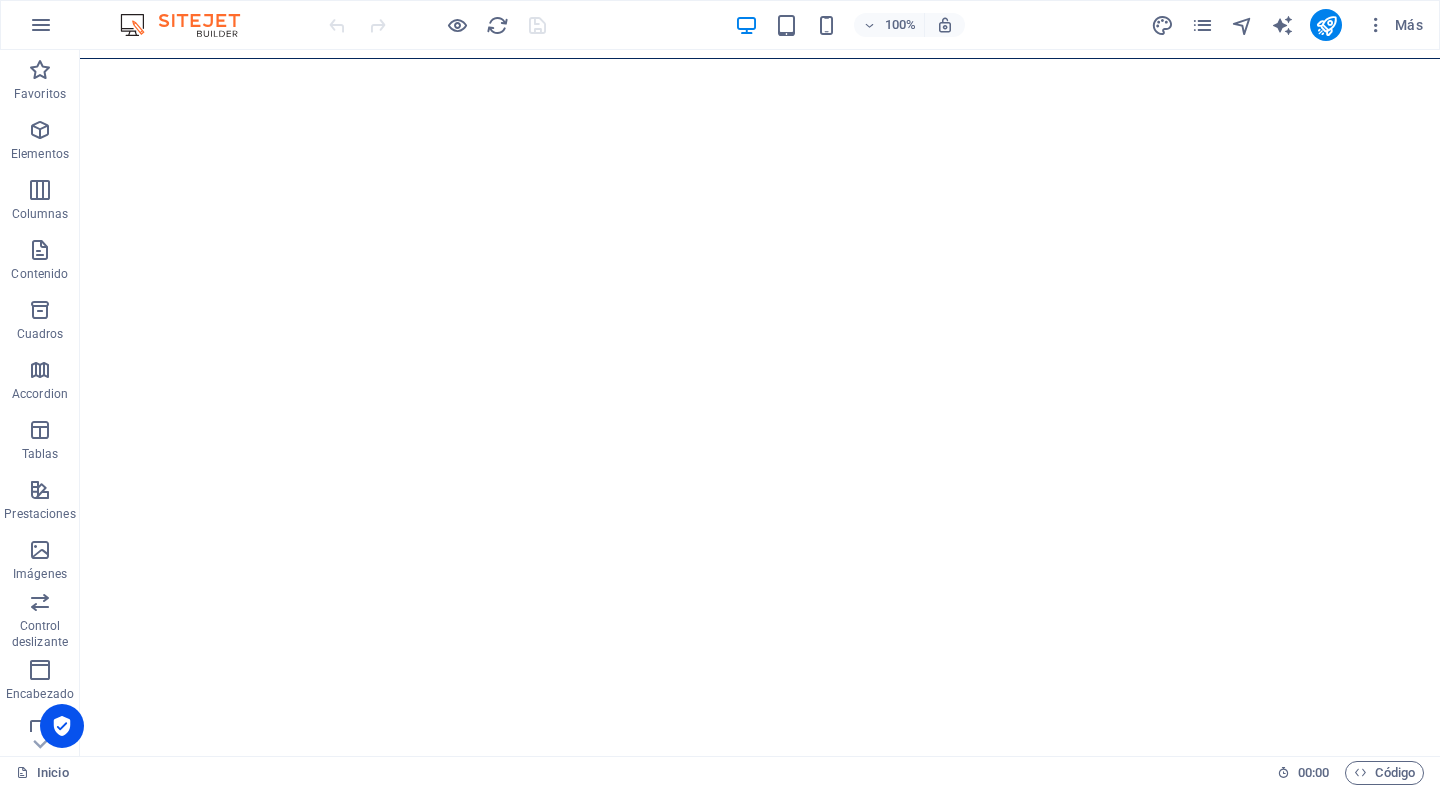 click at bounding box center (190, 25) 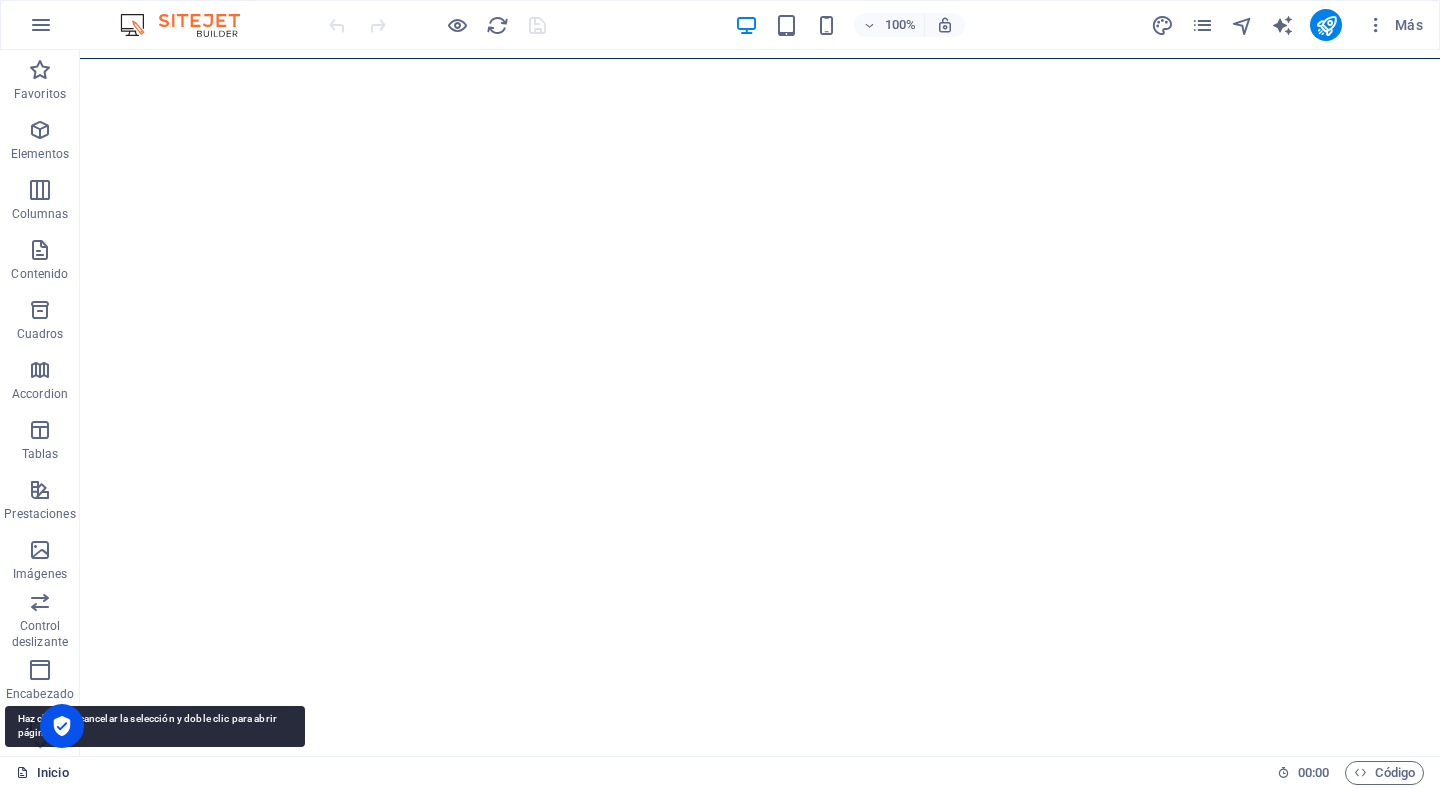 click on "Inicio" at bounding box center [42, 773] 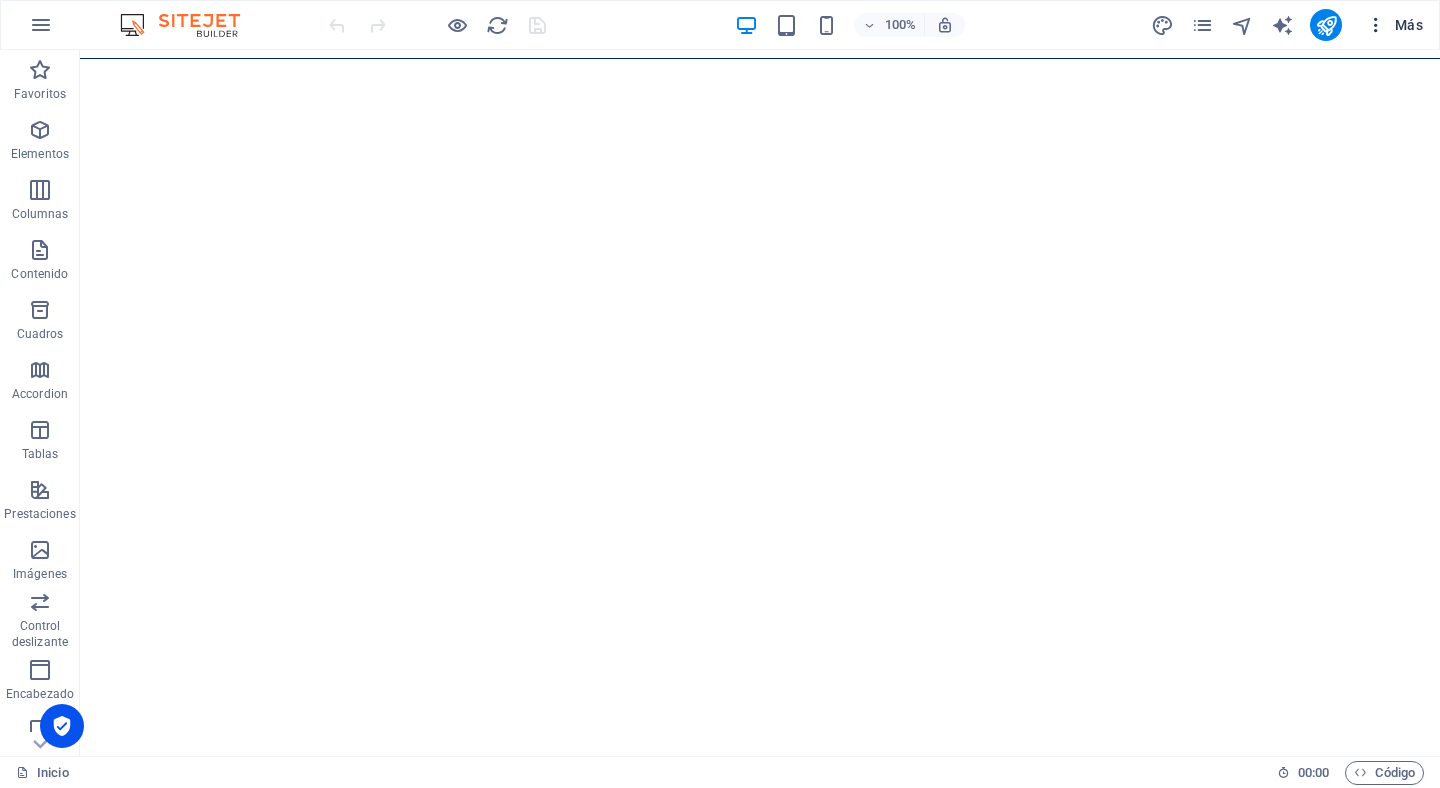 click at bounding box center (1376, 25) 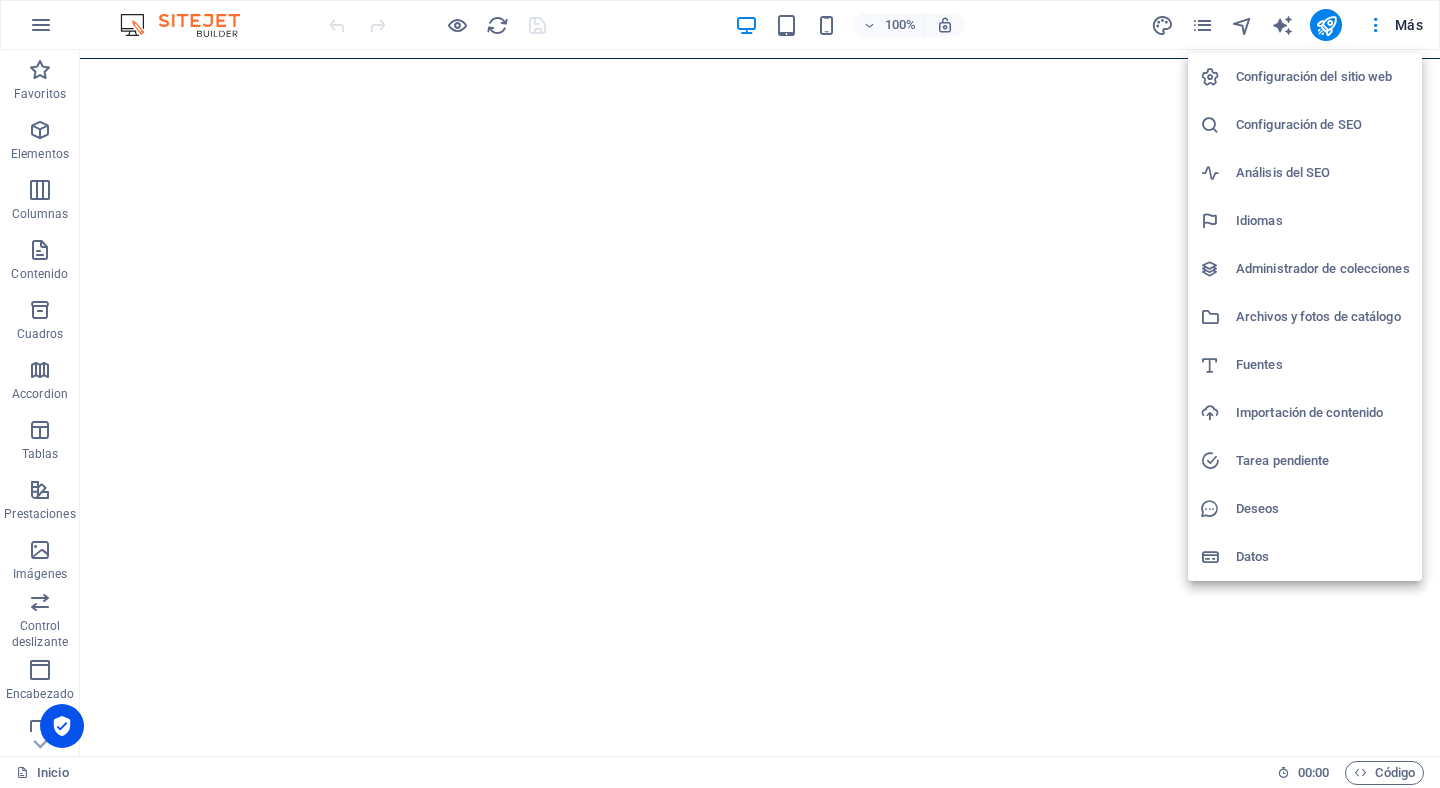 click on "Configuración del sitio web" at bounding box center (1323, 77) 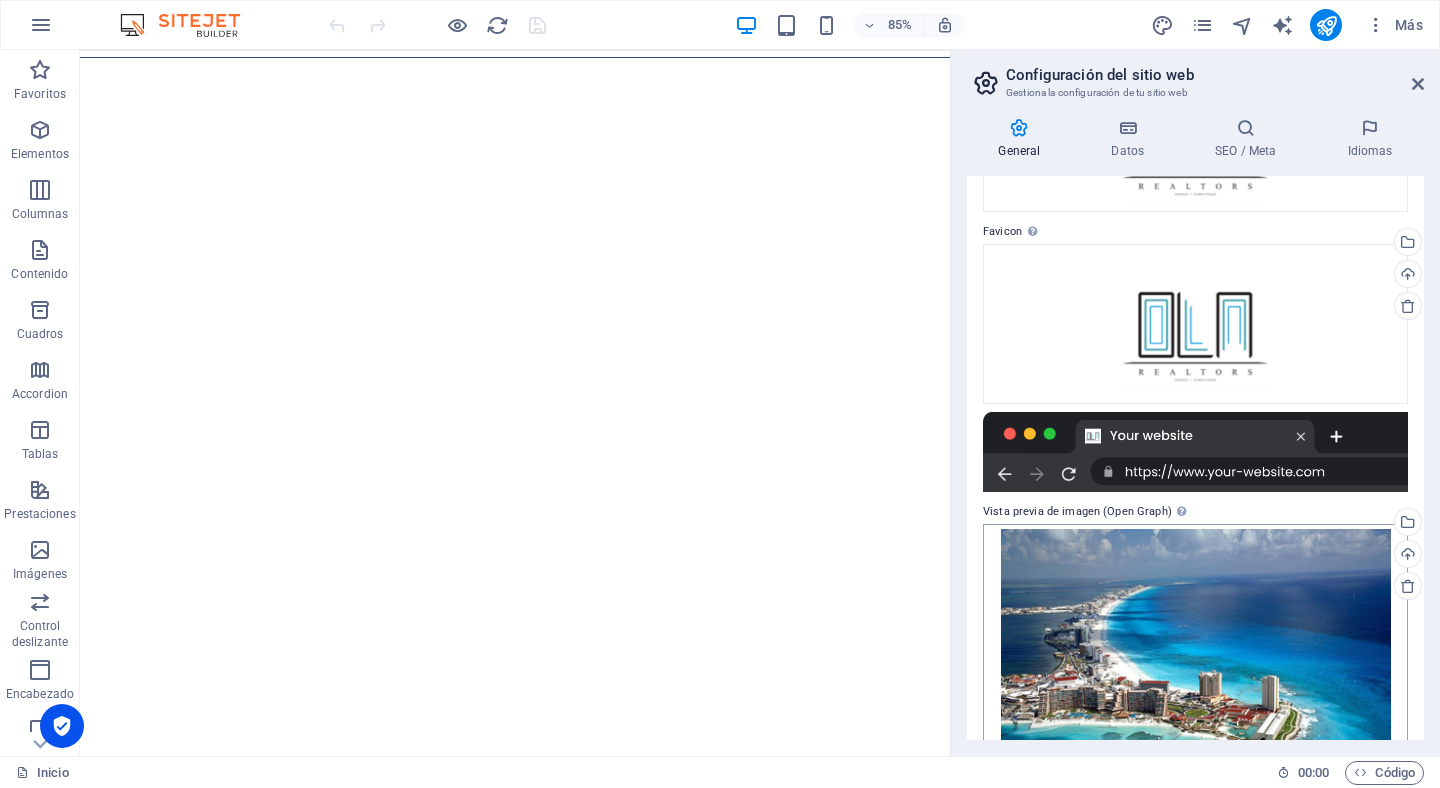 scroll, scrollTop: 0, scrollLeft: 0, axis: both 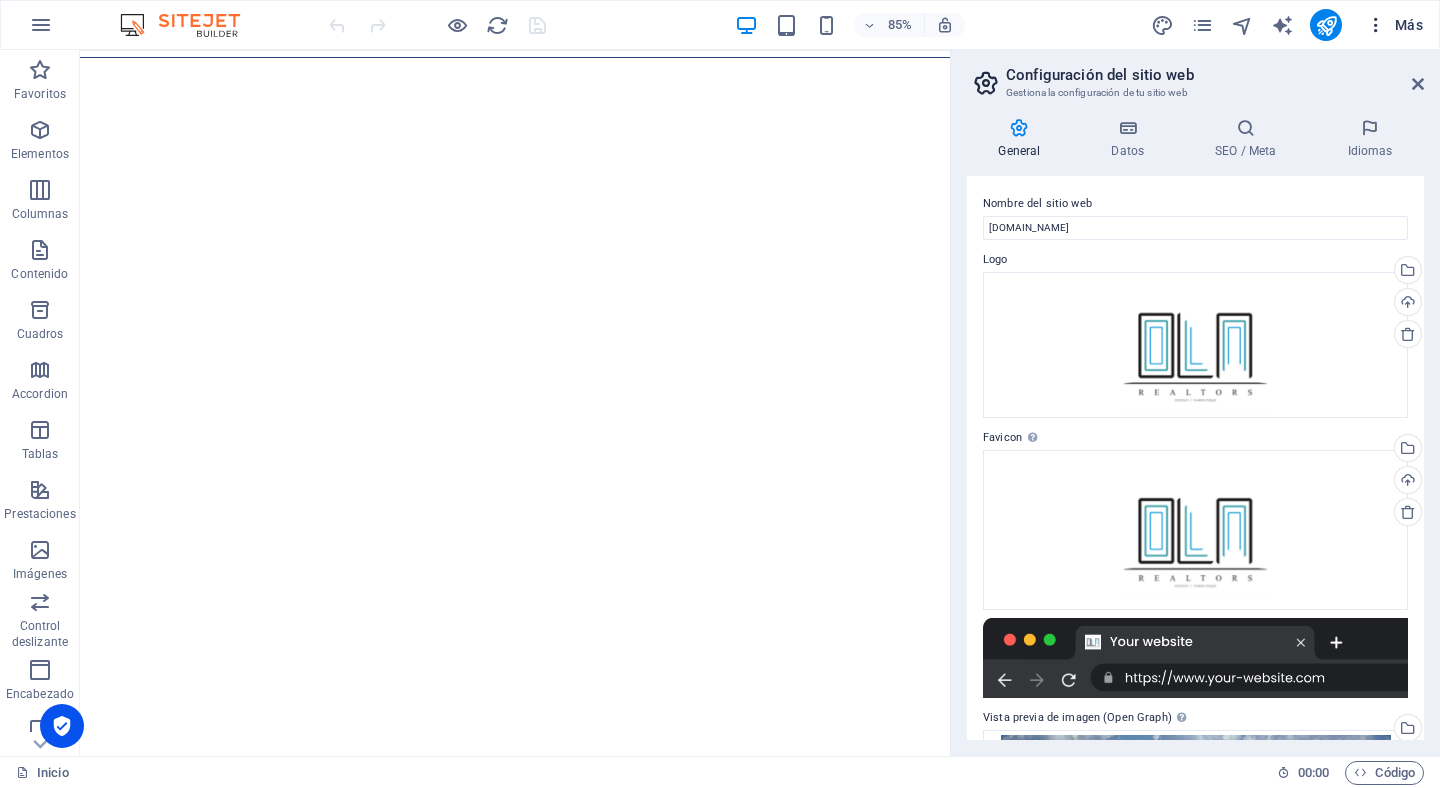 click at bounding box center (1376, 25) 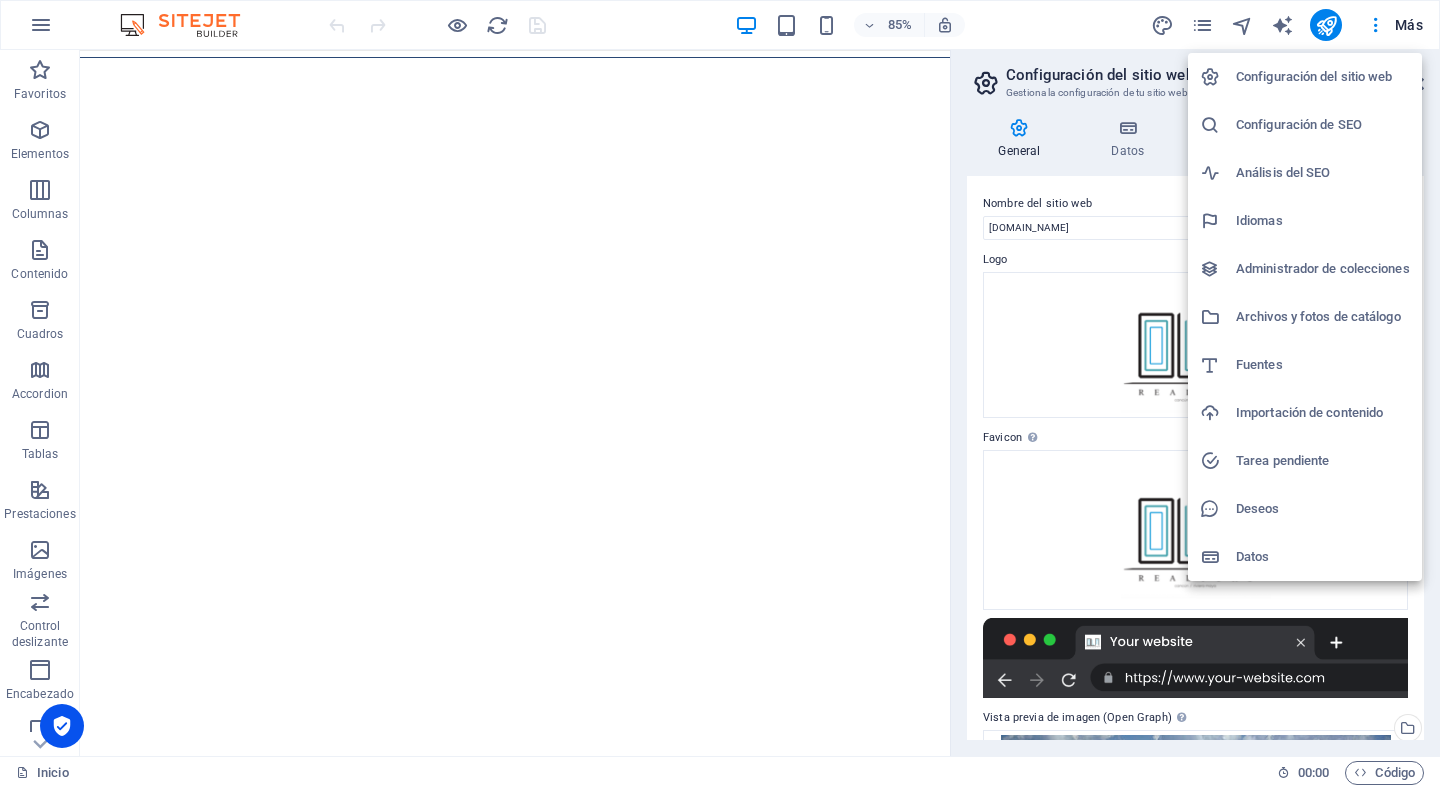 click on "Datos" at bounding box center [1323, 557] 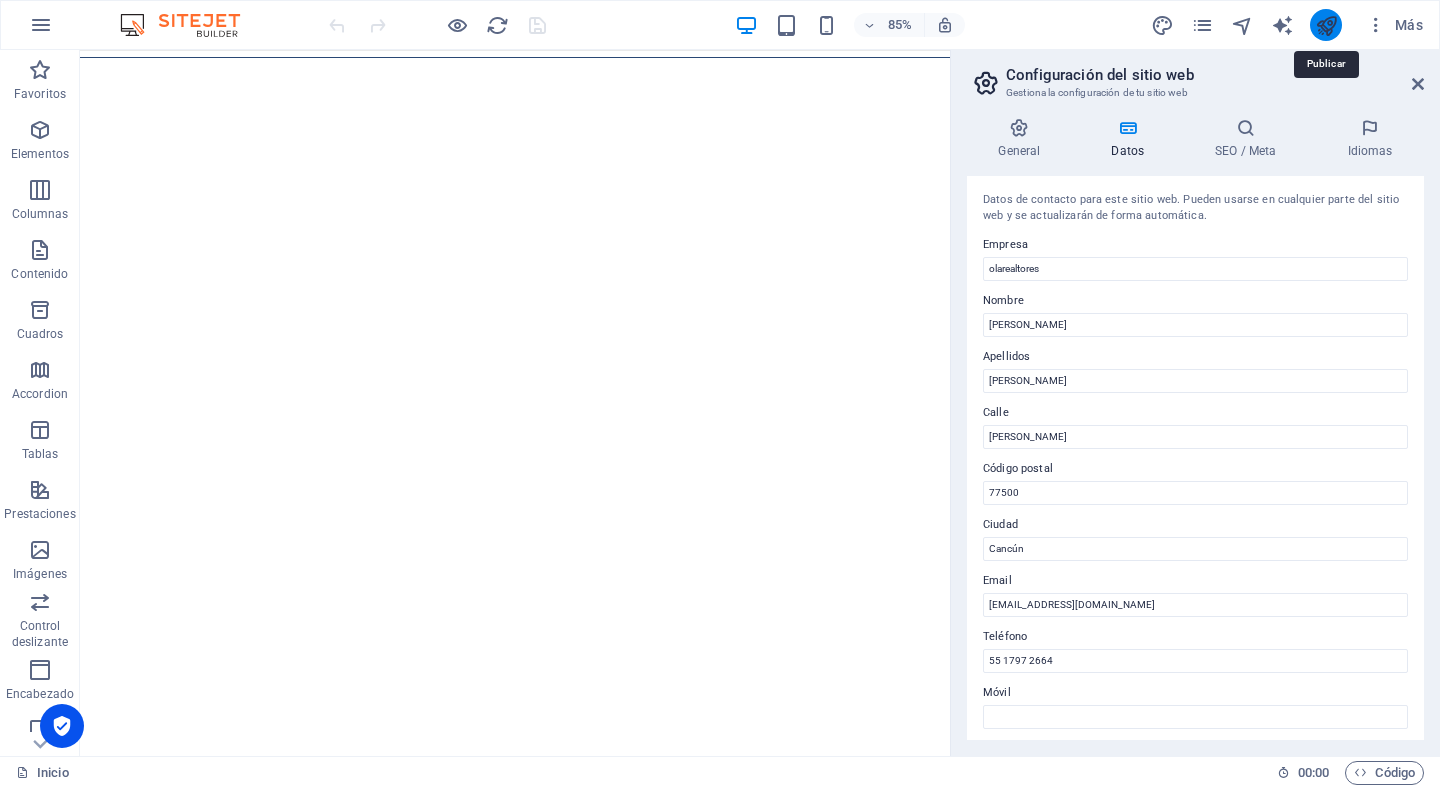 click at bounding box center (1326, 25) 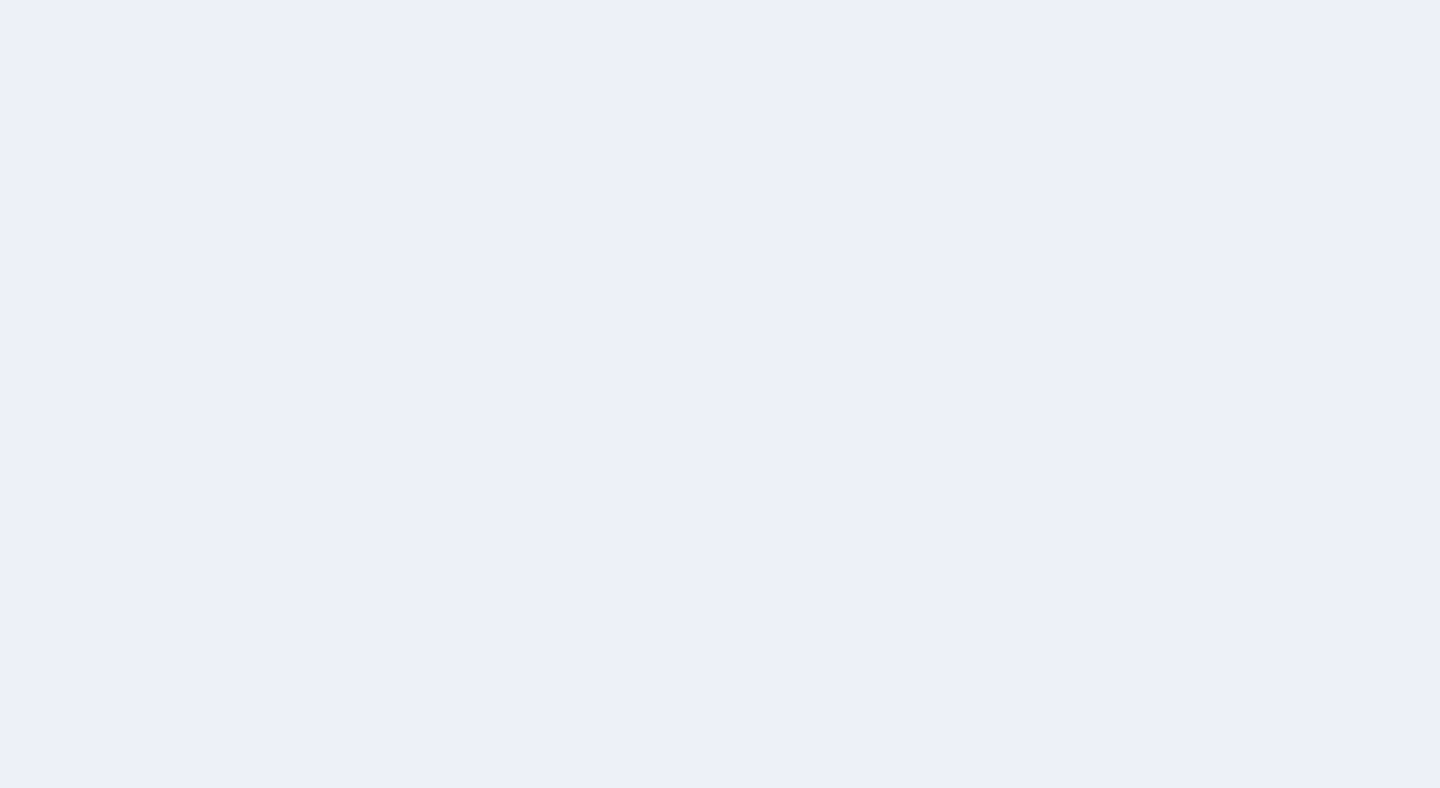 scroll, scrollTop: 0, scrollLeft: 0, axis: both 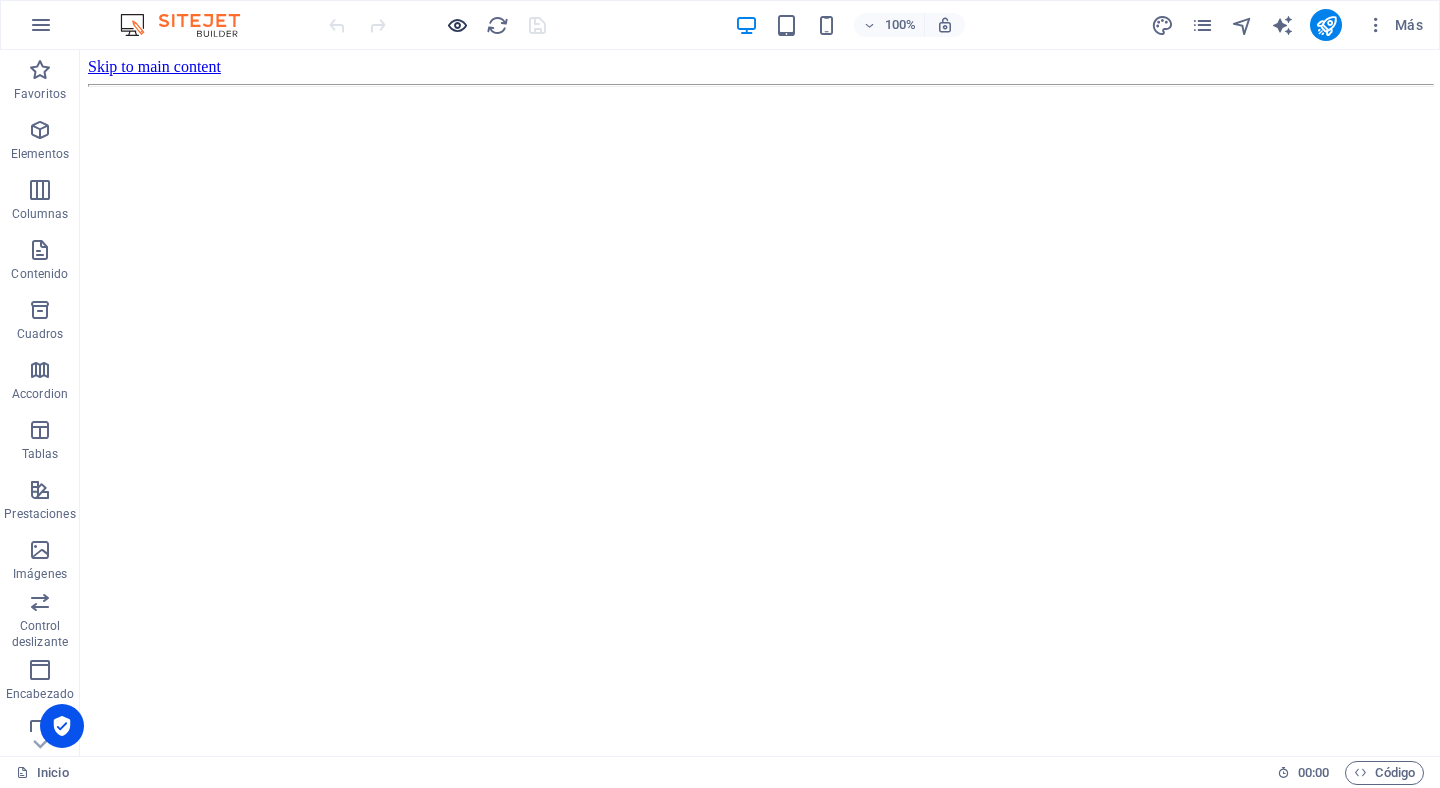 click at bounding box center [457, 25] 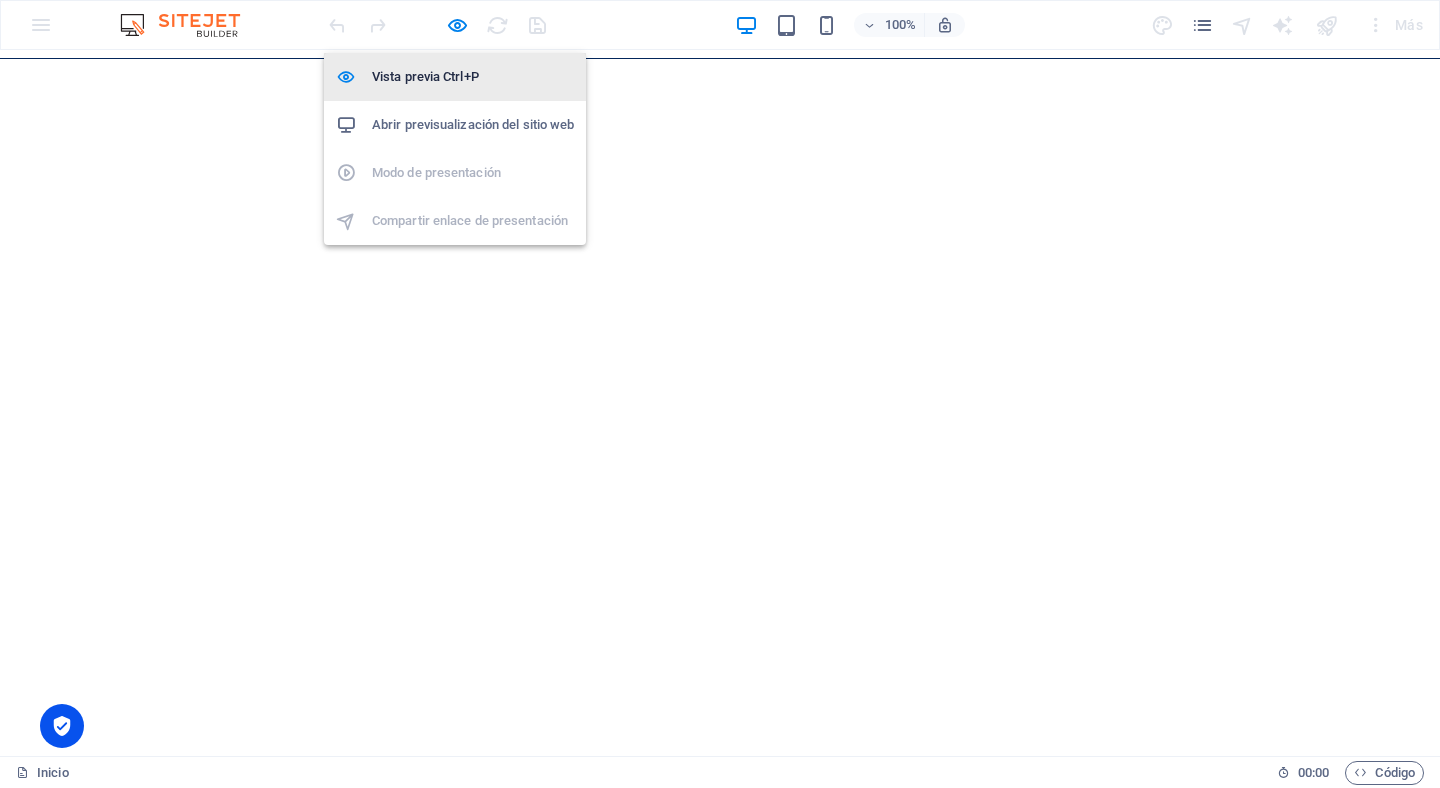 click on "Vista previa Ctrl+P" at bounding box center (473, 77) 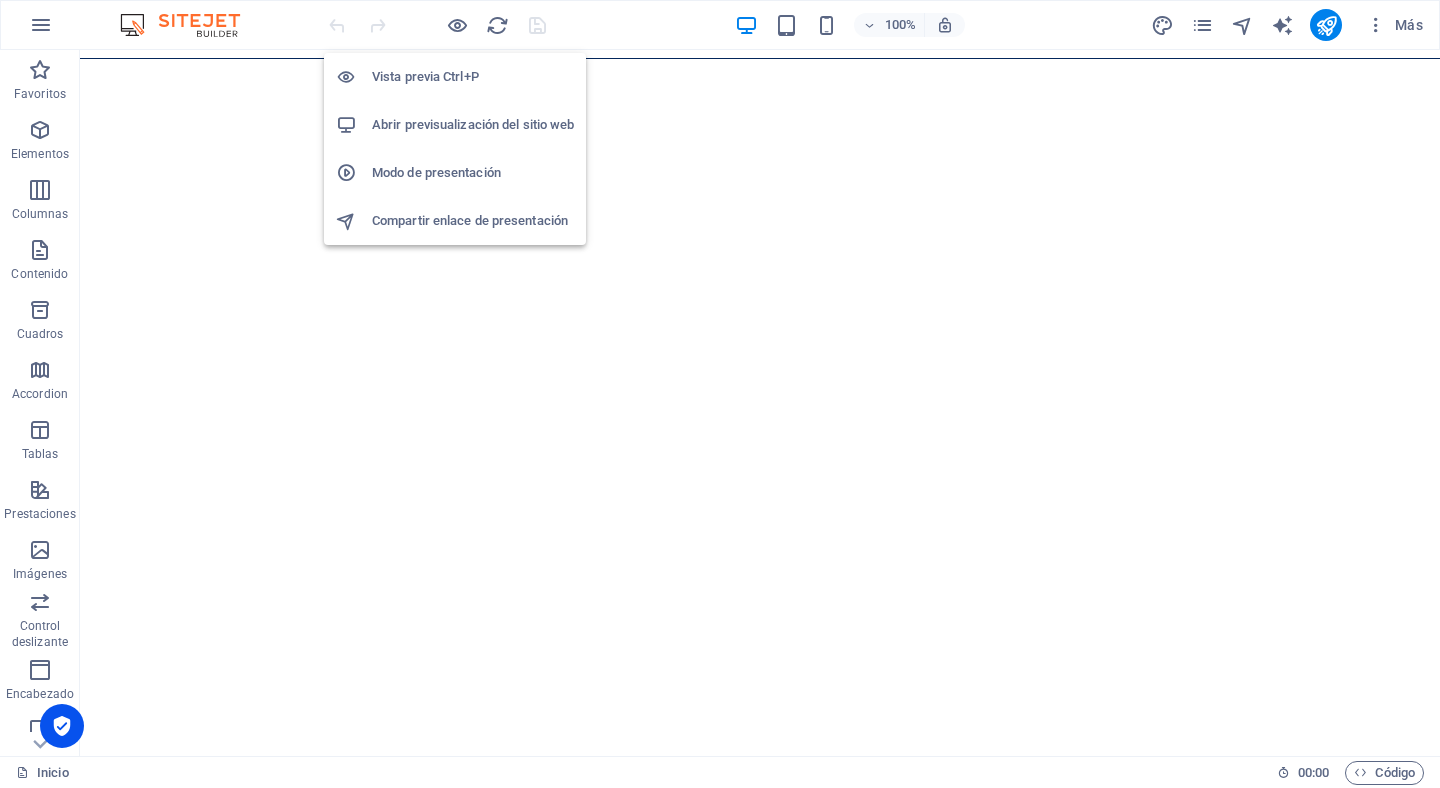 click on "Vista previa Ctrl+P" at bounding box center (473, 77) 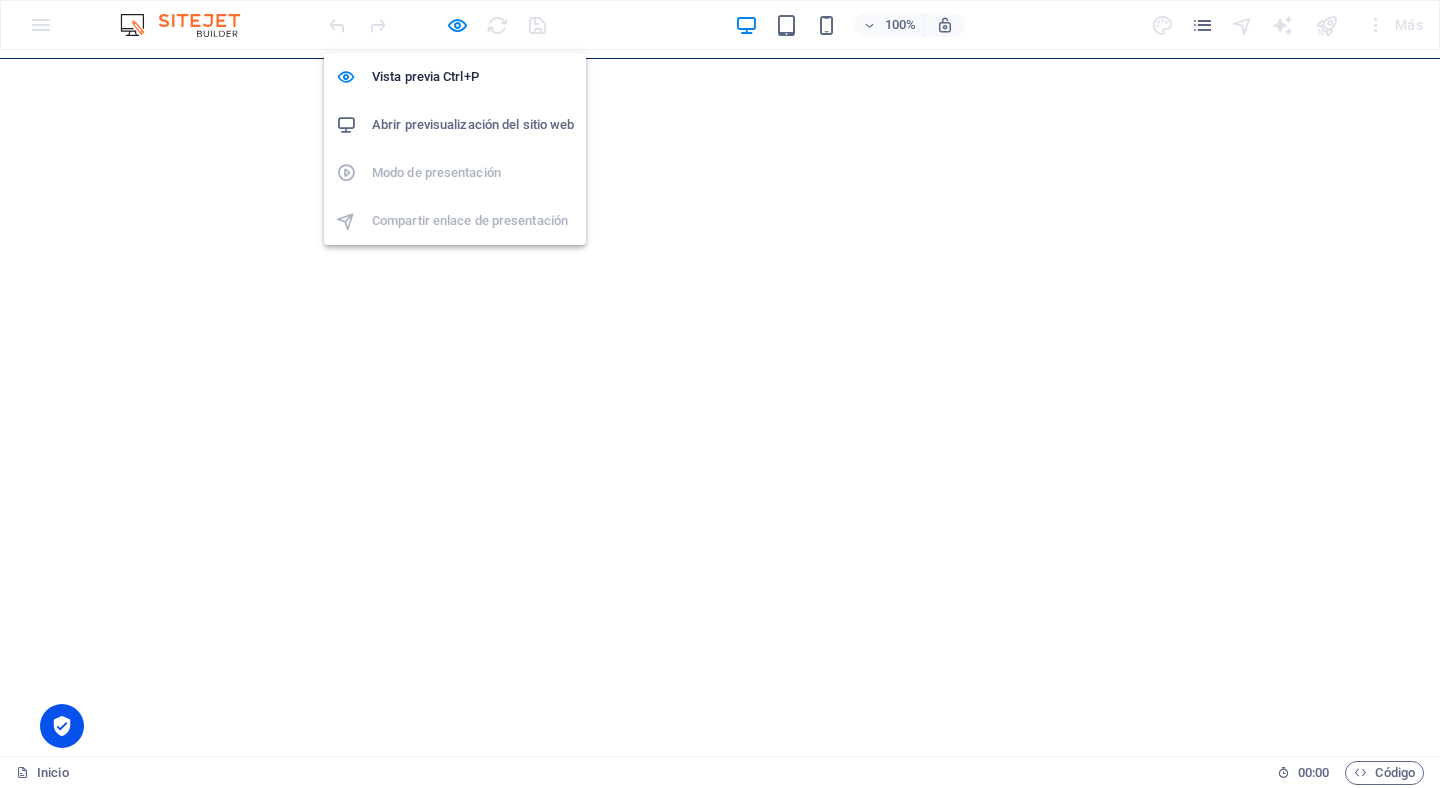 click on "Abrir previsualización del sitio web" at bounding box center (455, 125) 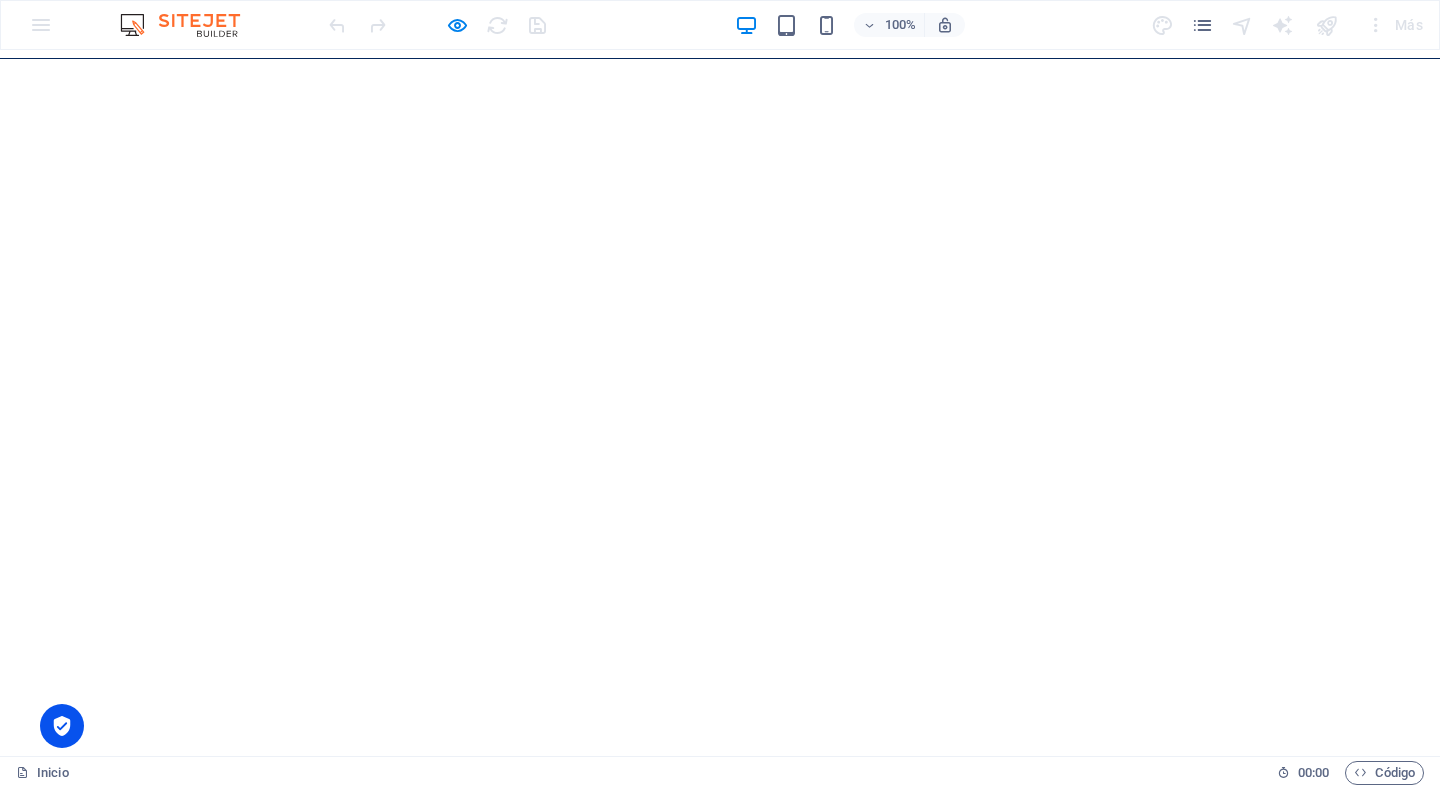 click at bounding box center [190, 25] 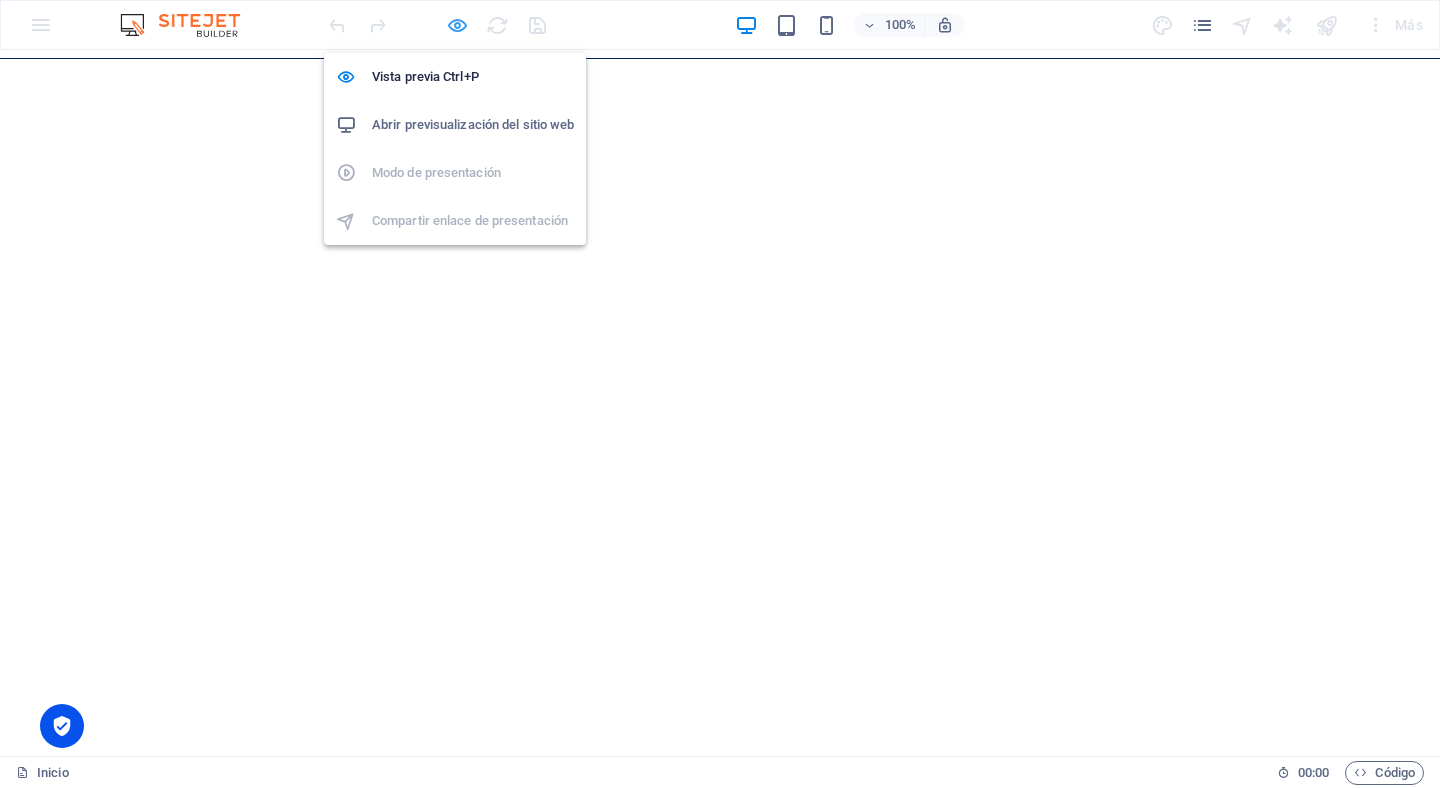 click at bounding box center [457, 25] 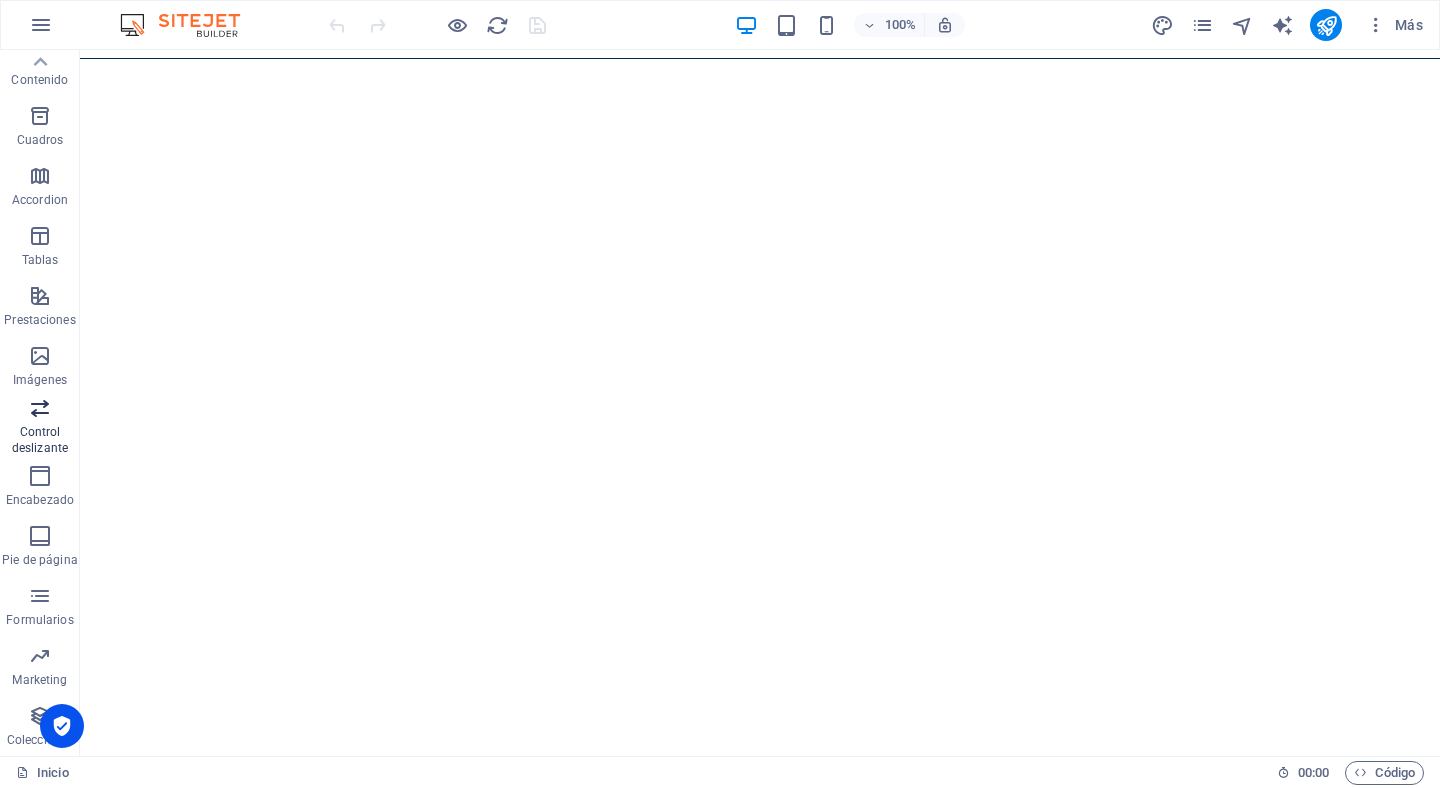 scroll, scrollTop: 0, scrollLeft: 0, axis: both 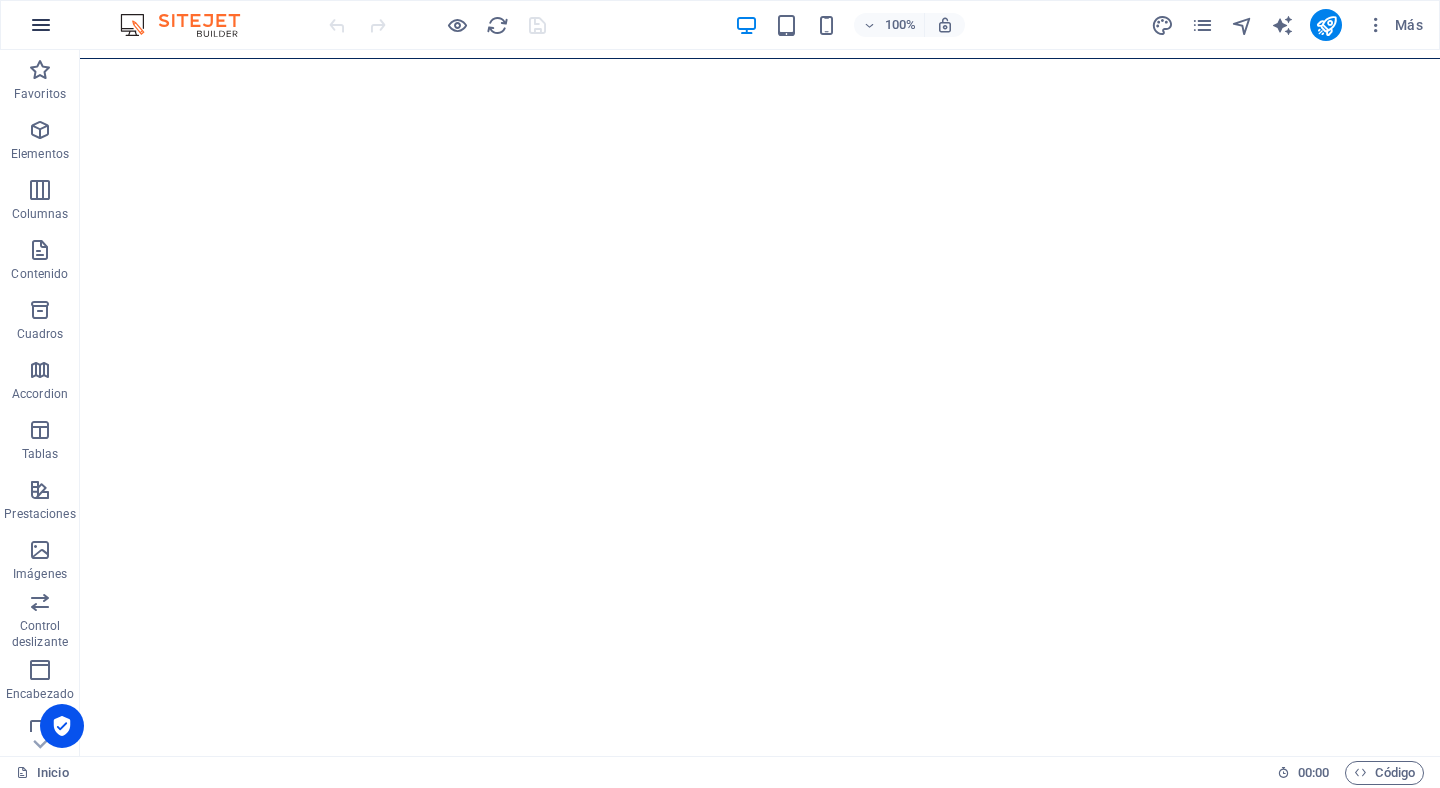 click at bounding box center [41, 25] 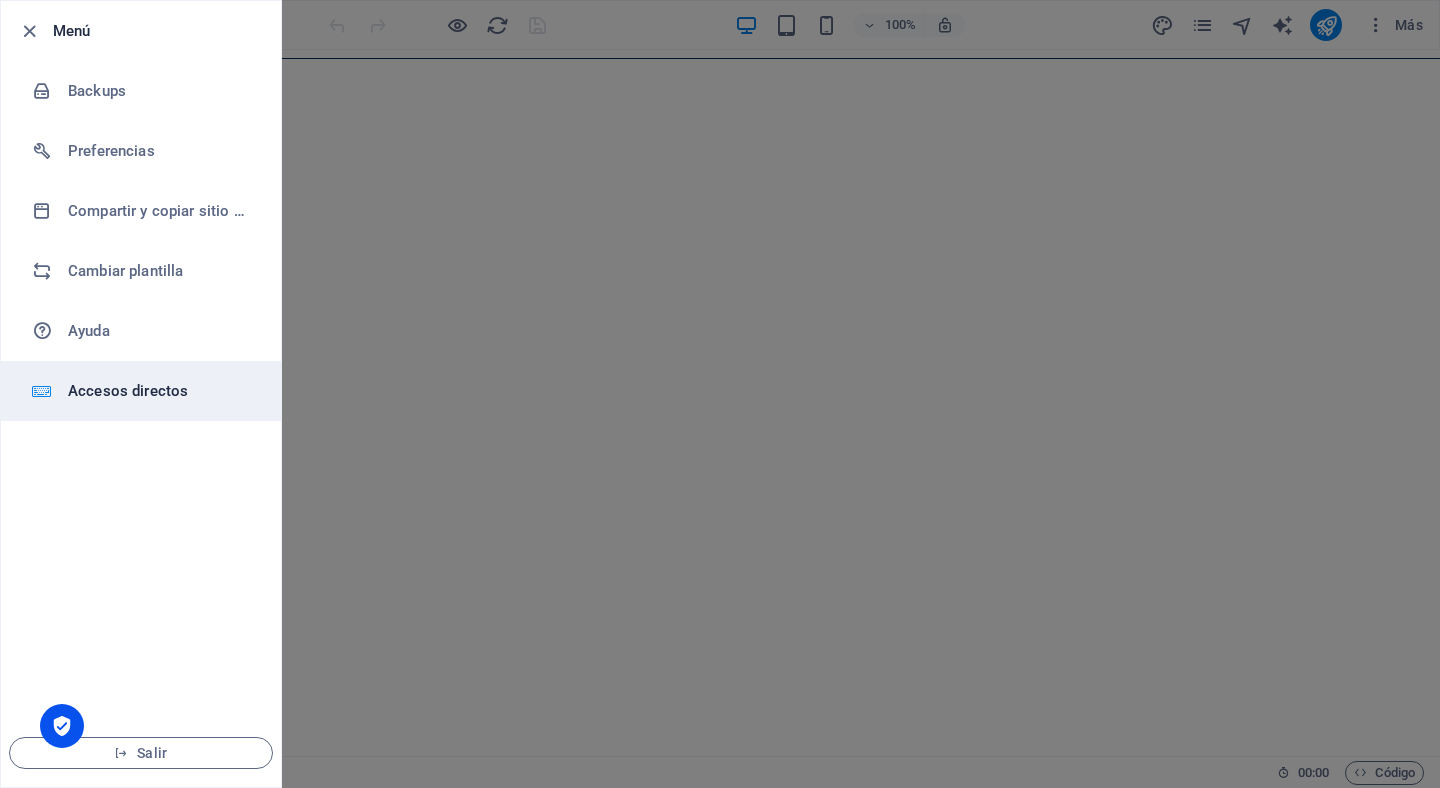 click on "Accesos directos" at bounding box center (160, 391) 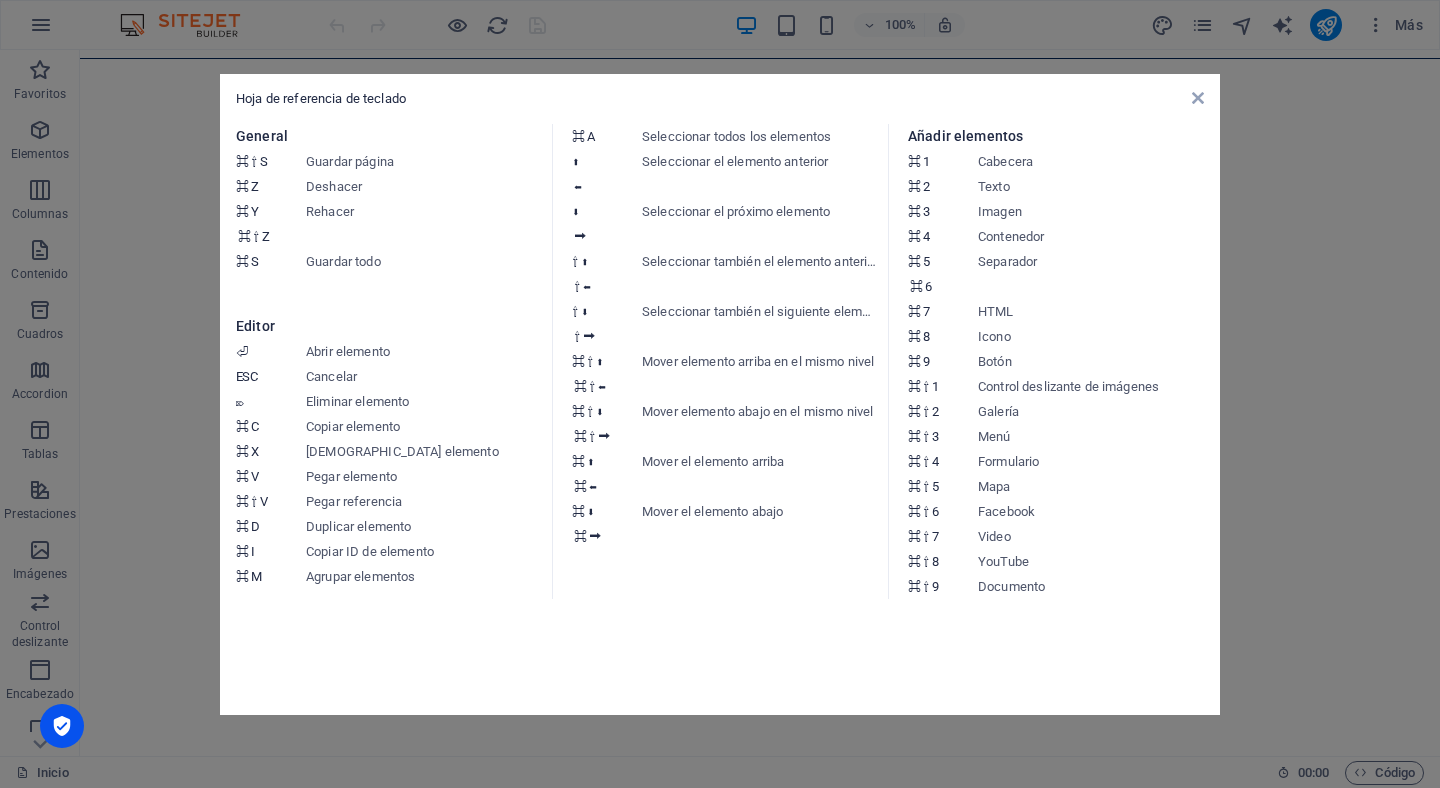 type 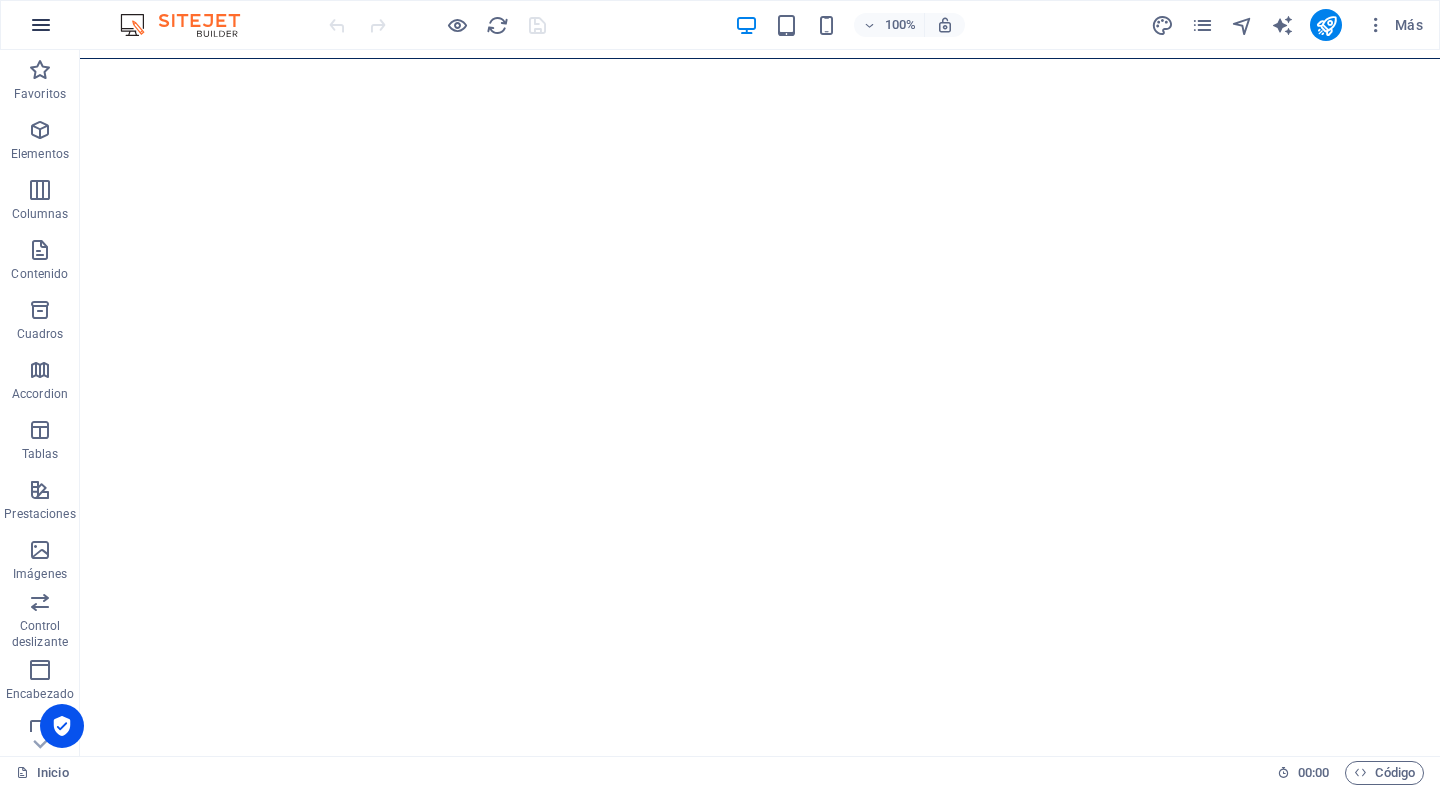 click at bounding box center (41, 25) 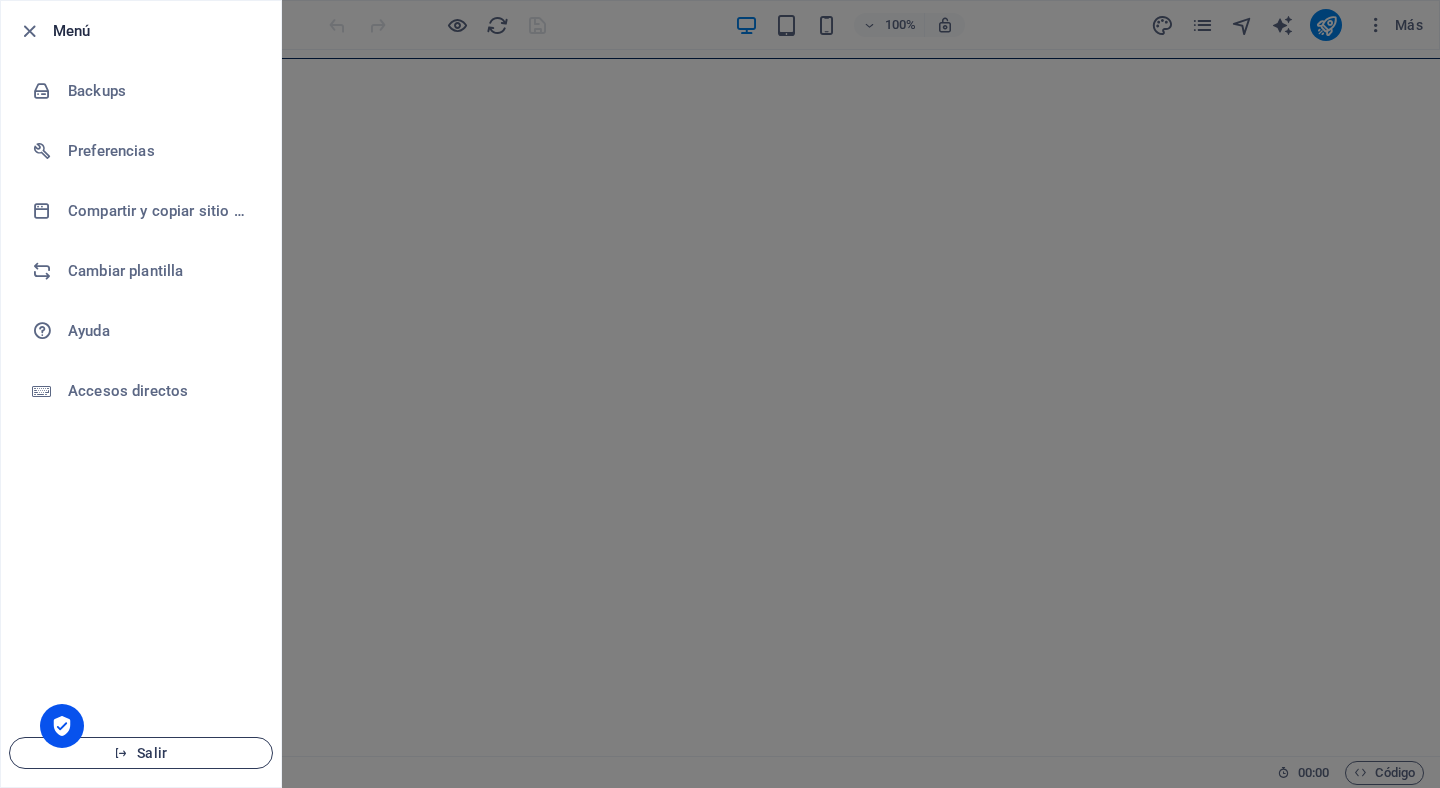click on "Salir" at bounding box center [141, 753] 